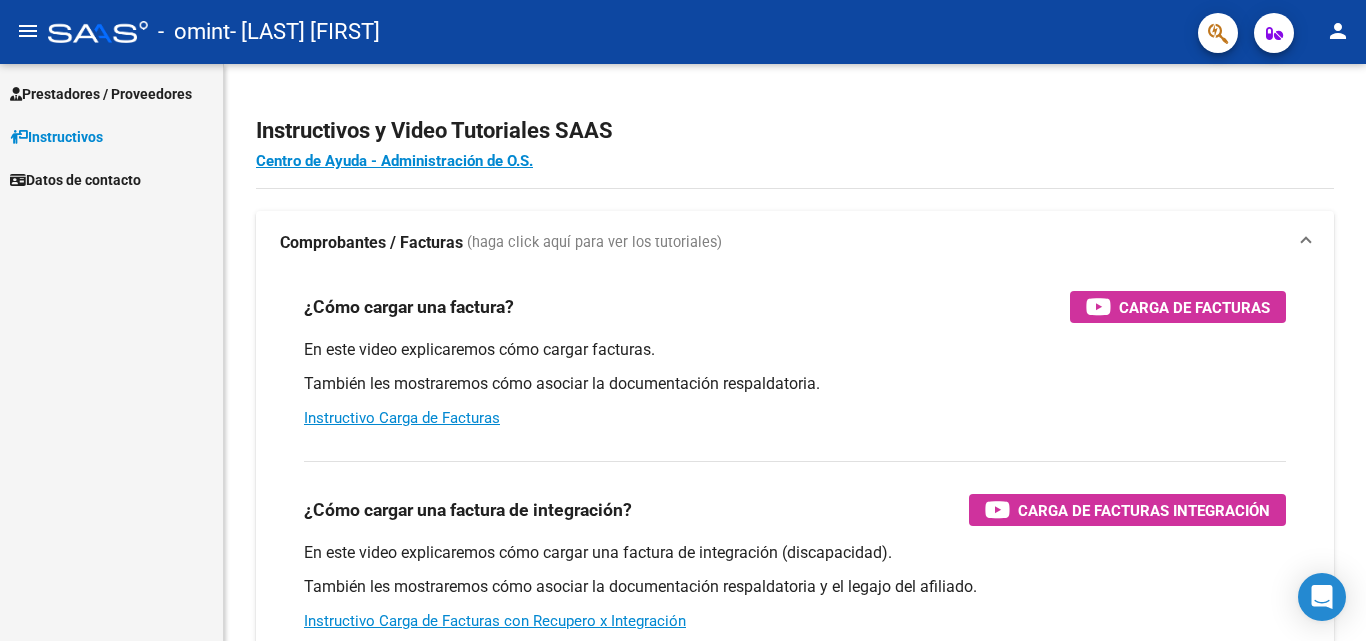 scroll, scrollTop: 0, scrollLeft: 0, axis: both 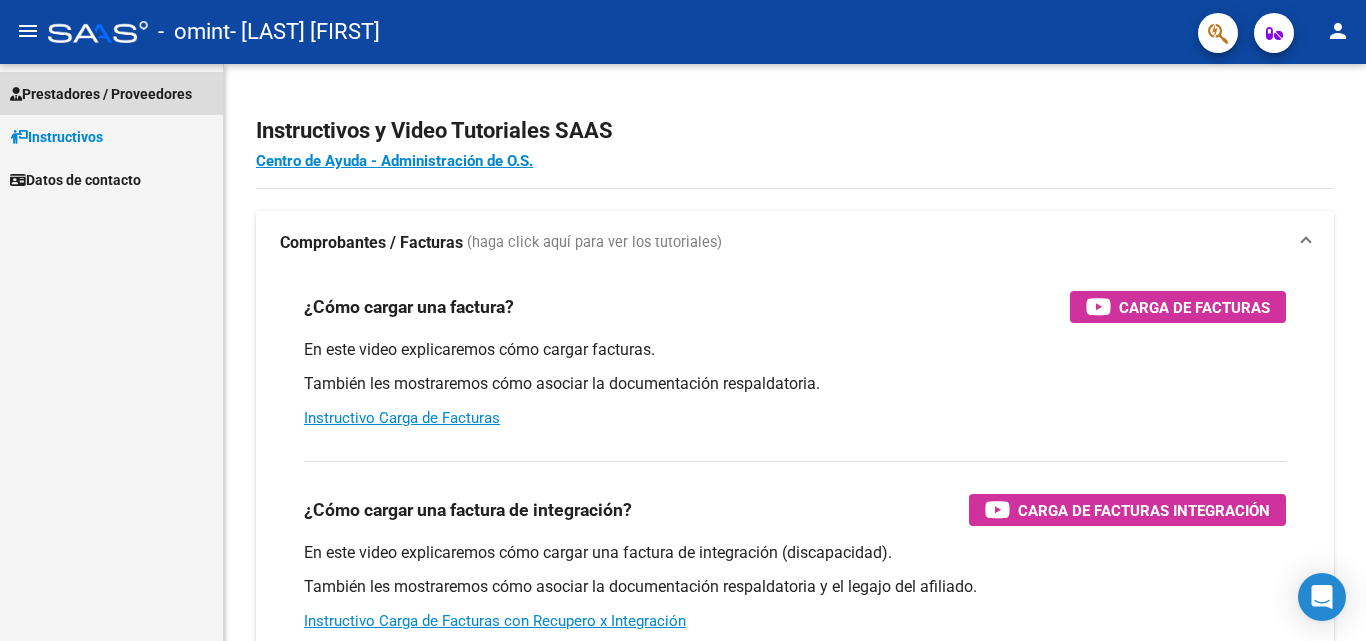 click on "Prestadores / Proveedores" at bounding box center (101, 94) 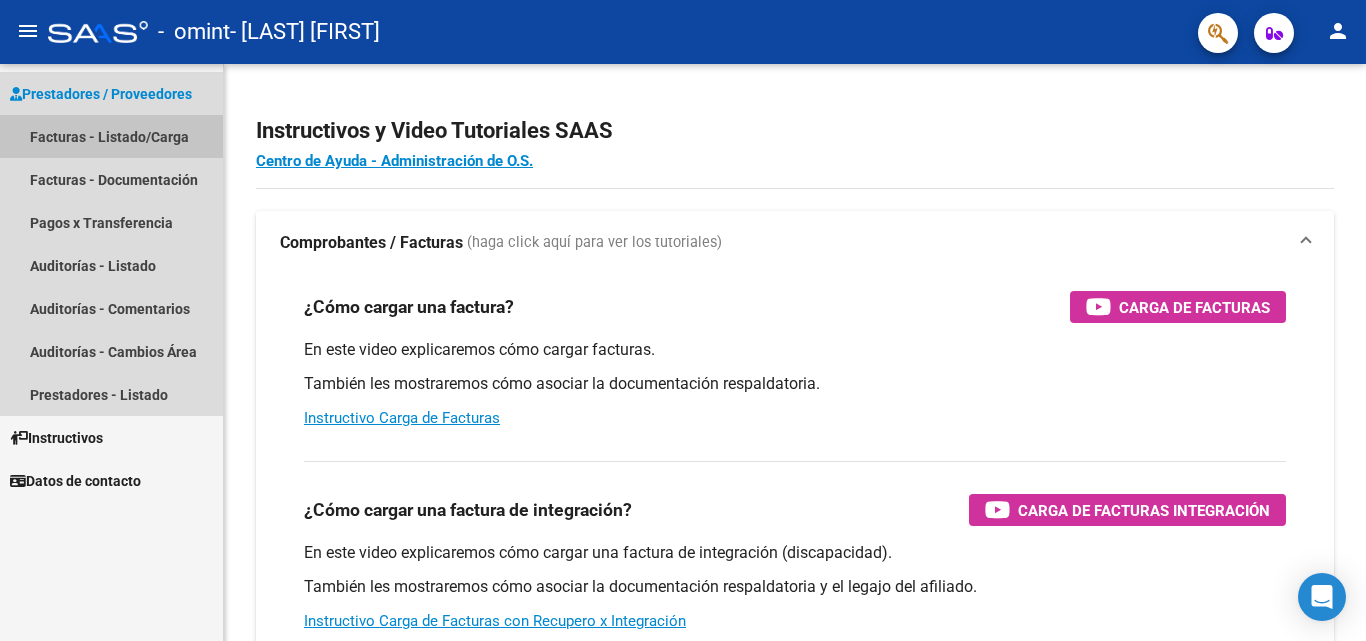 click on "Facturas - Listado/Carga" at bounding box center [111, 136] 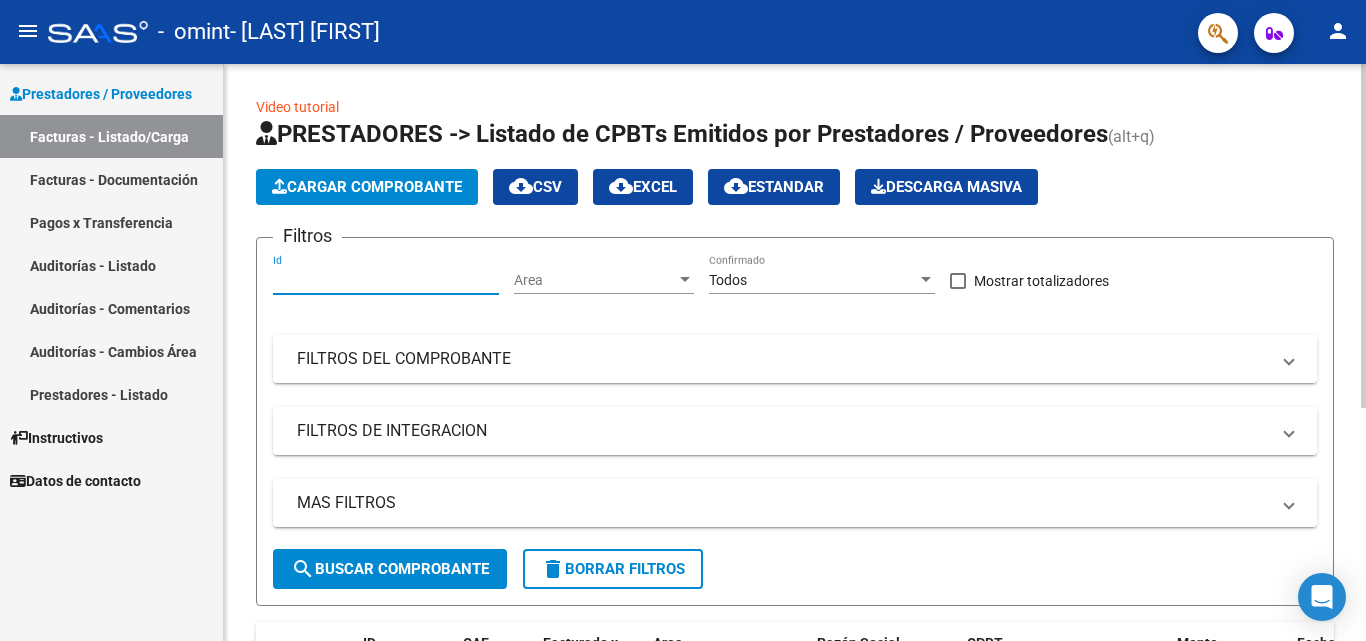 click on "Id" at bounding box center (386, 280) 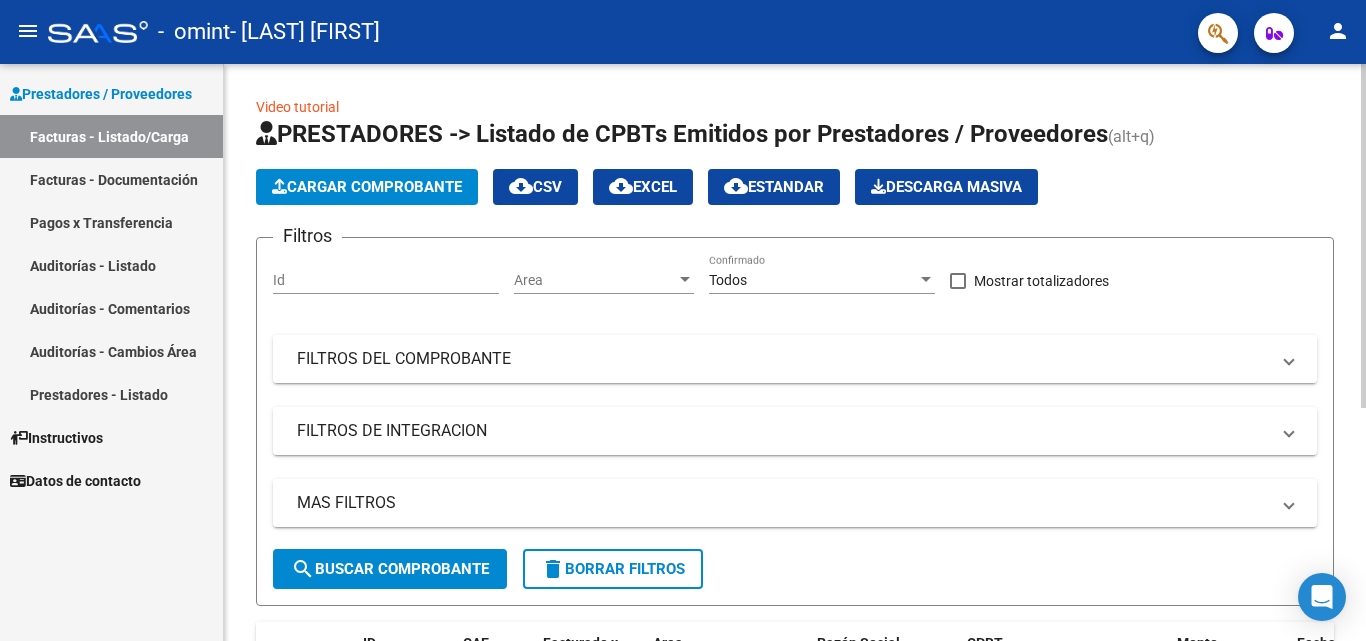 click on "FILTROS DEL COMPROBANTE" at bounding box center (783, 359) 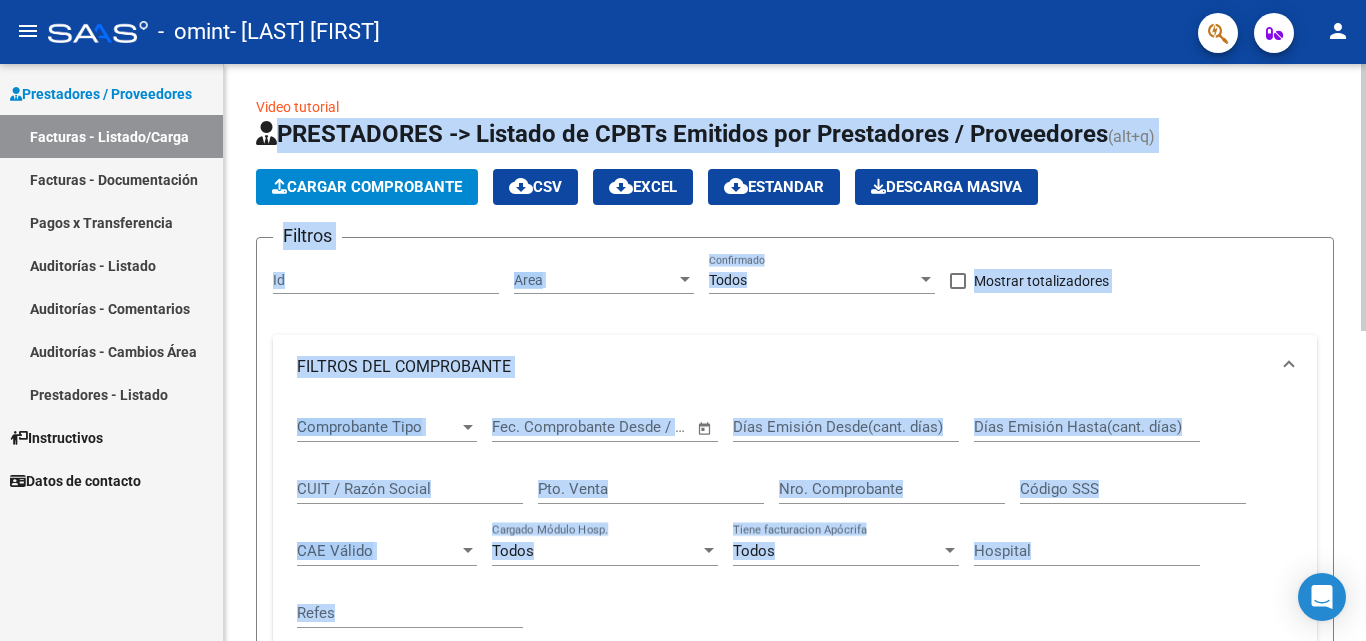 drag, startPoint x: 1360, startPoint y: 101, endPoint x: 1364, endPoint y: 120, distance: 19.416489 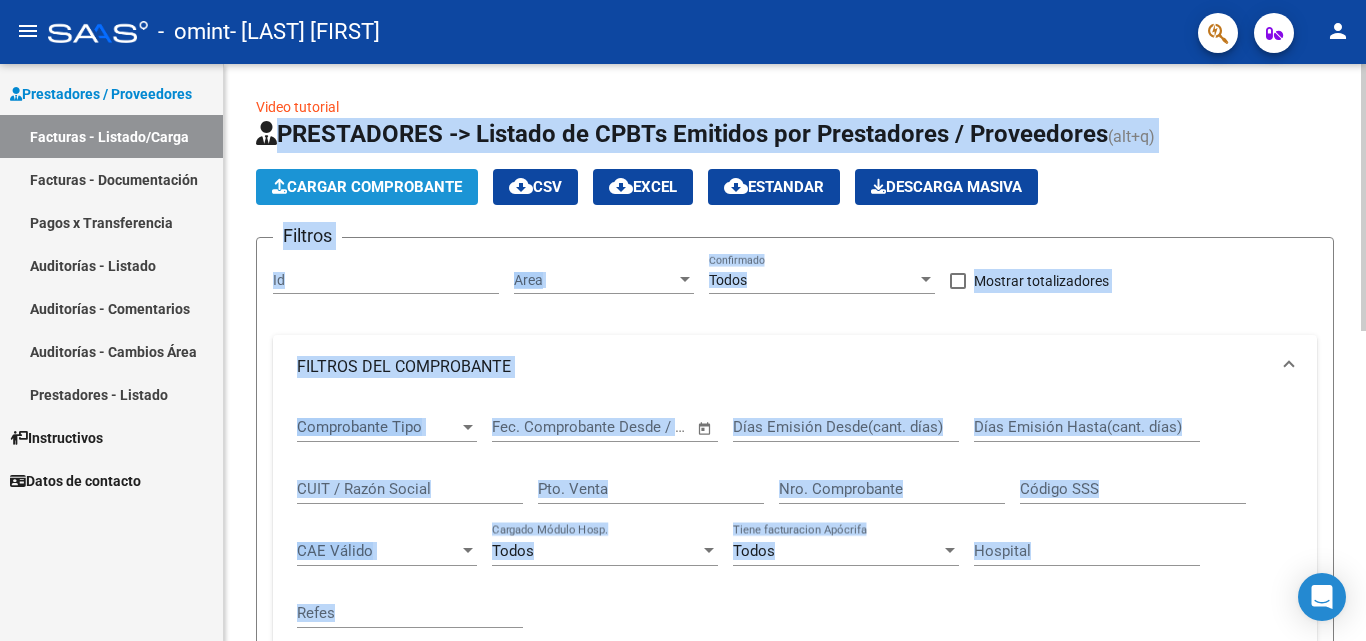 click on "Cargar Comprobante" 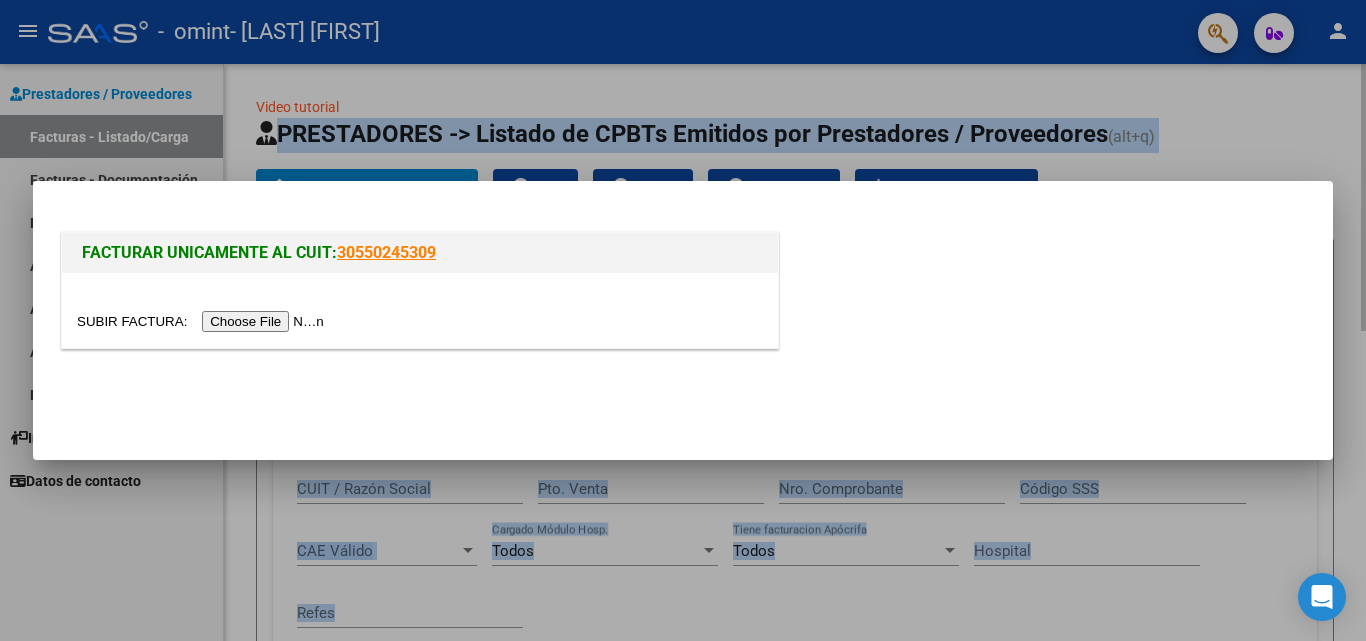 click at bounding box center (683, 320) 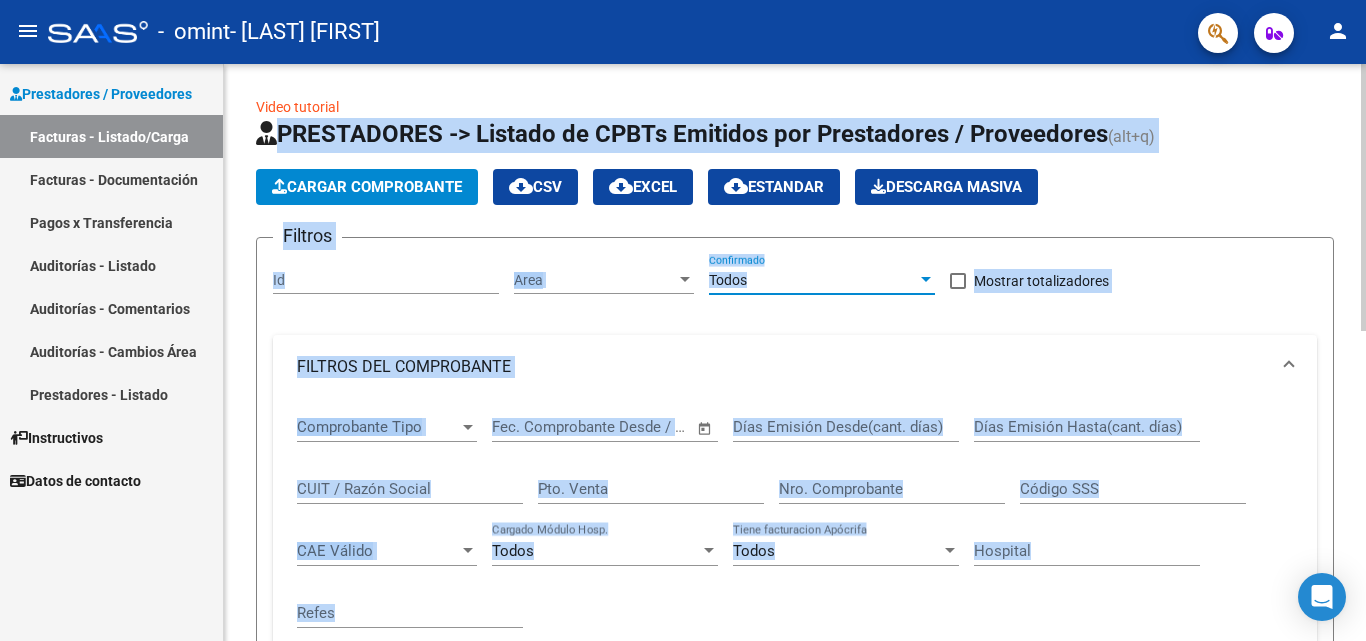 click at bounding box center [926, 280] 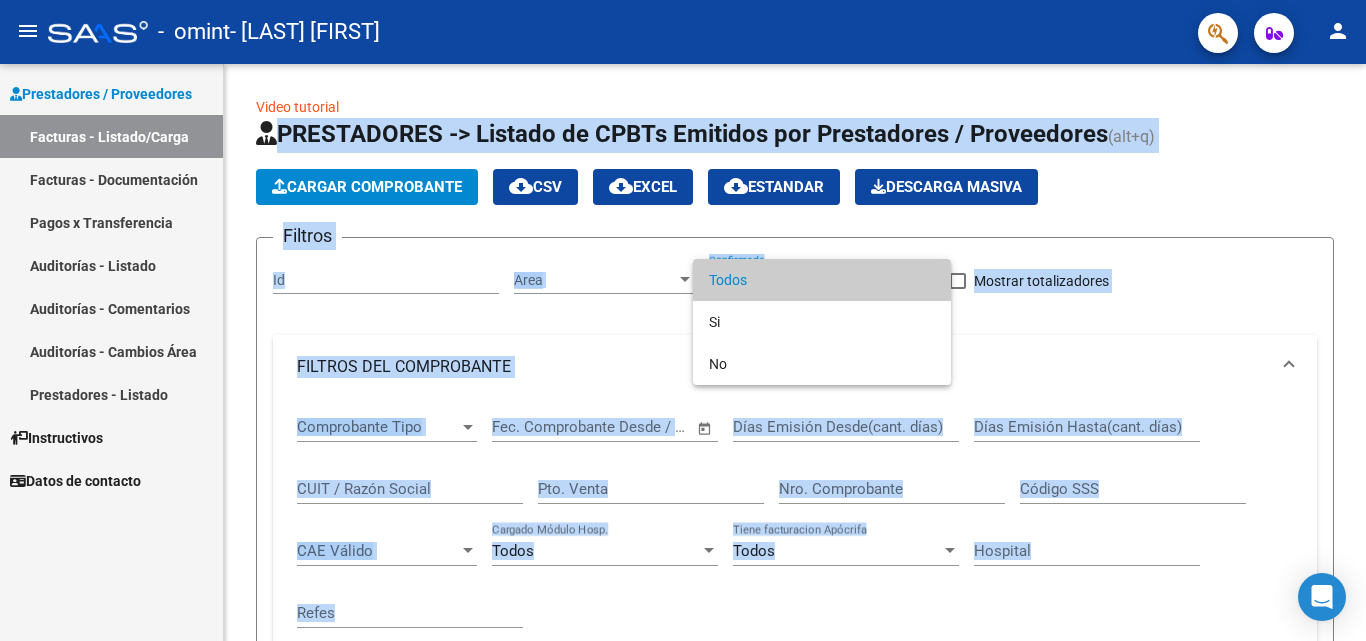 click at bounding box center [683, 320] 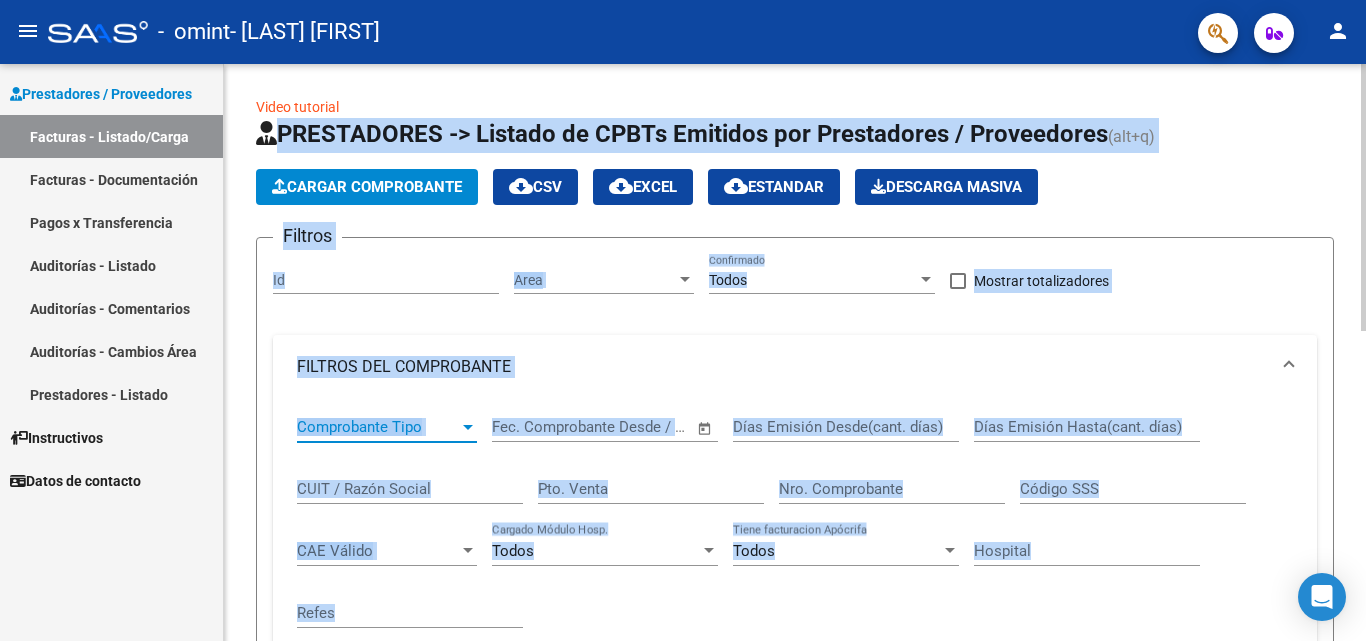 click on "Comprobante Tipo" at bounding box center (378, 427) 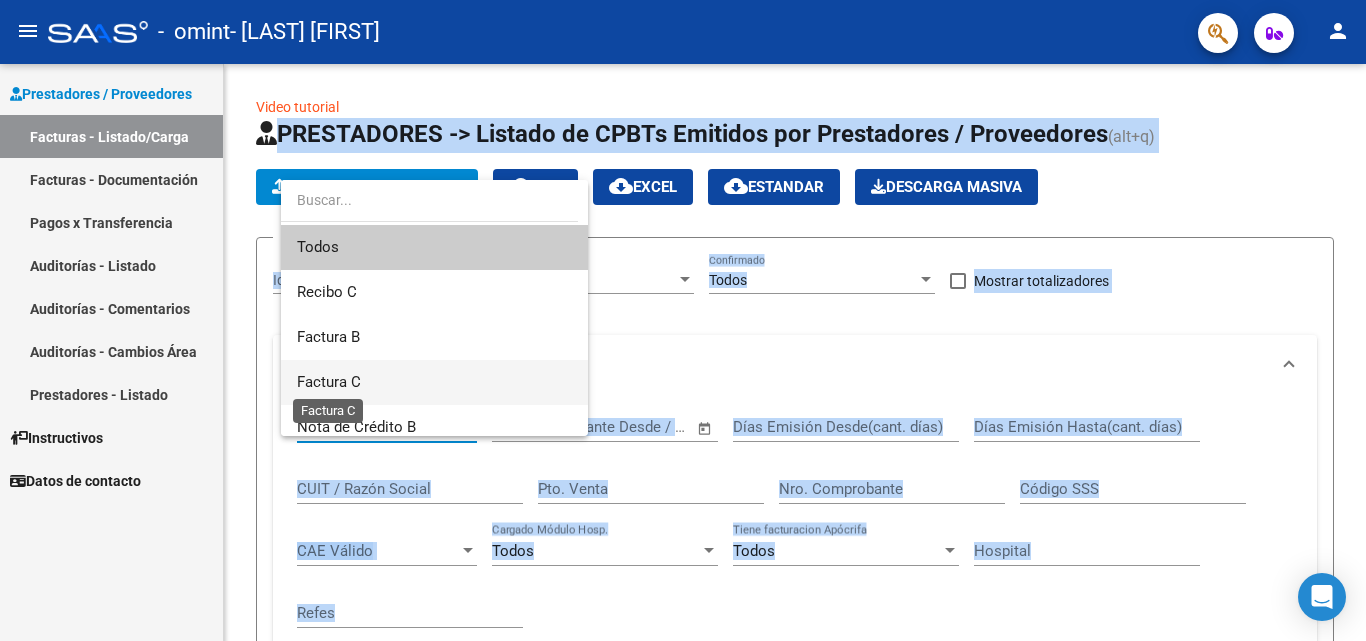 click on "Factura C" at bounding box center (329, 382) 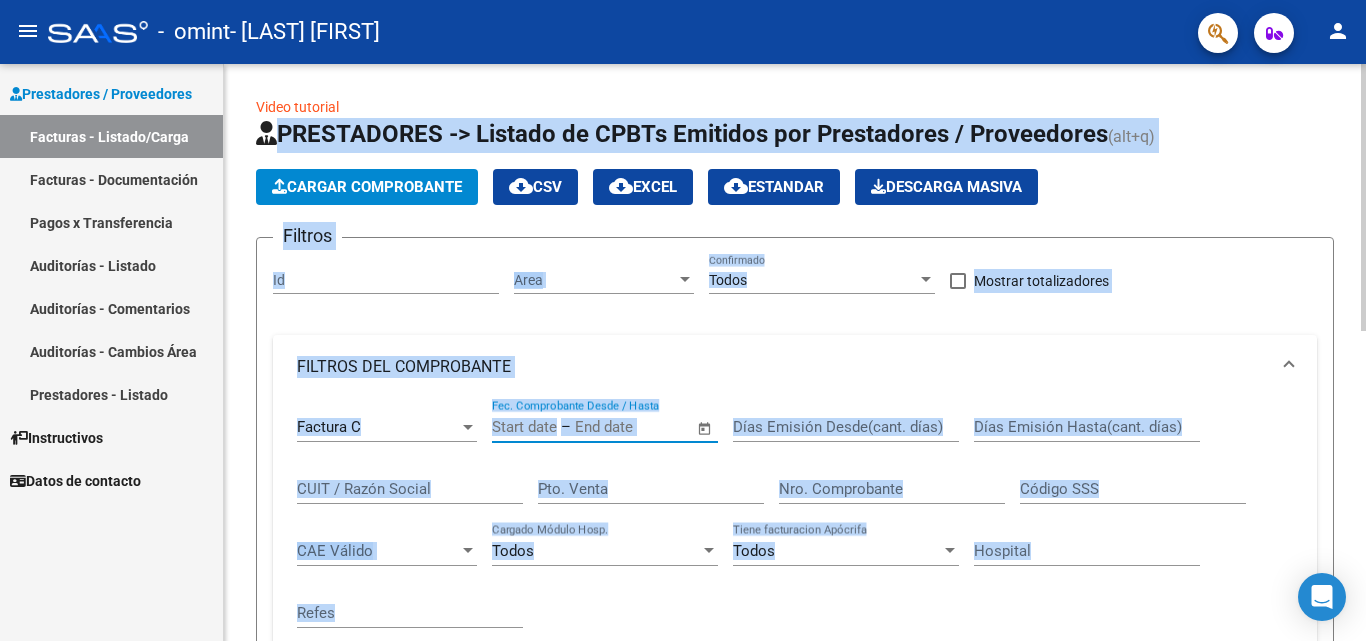 click at bounding box center (524, 427) 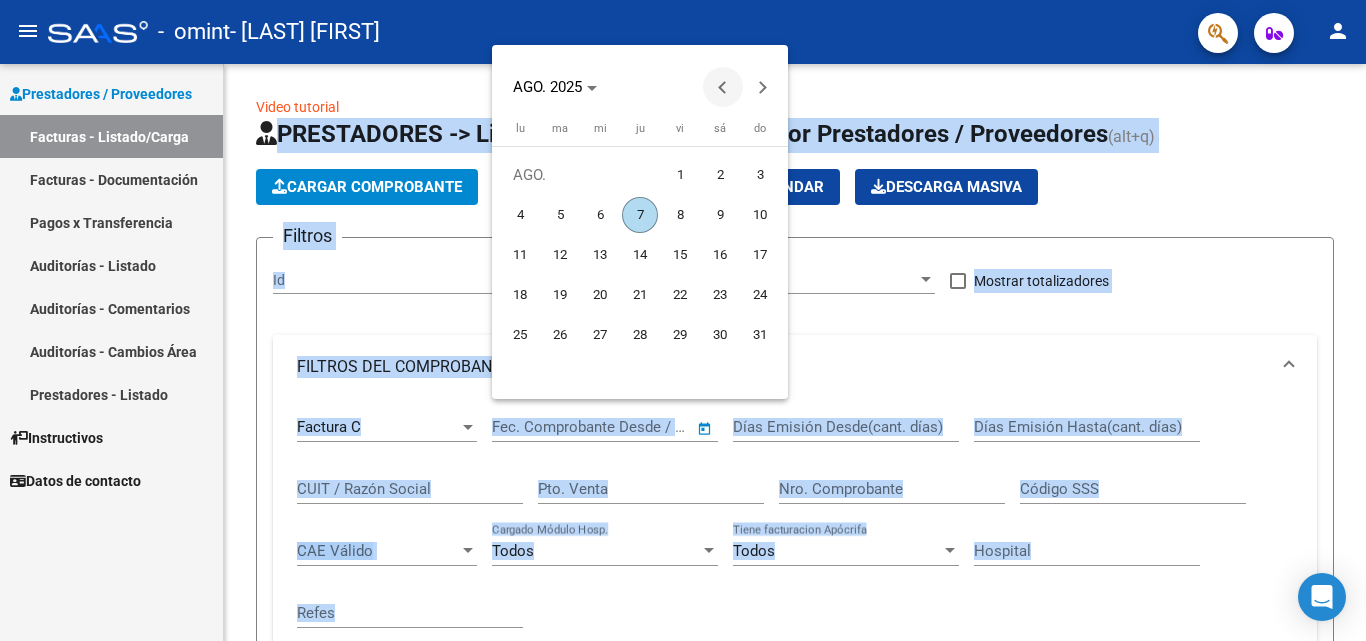 click at bounding box center [723, 87] 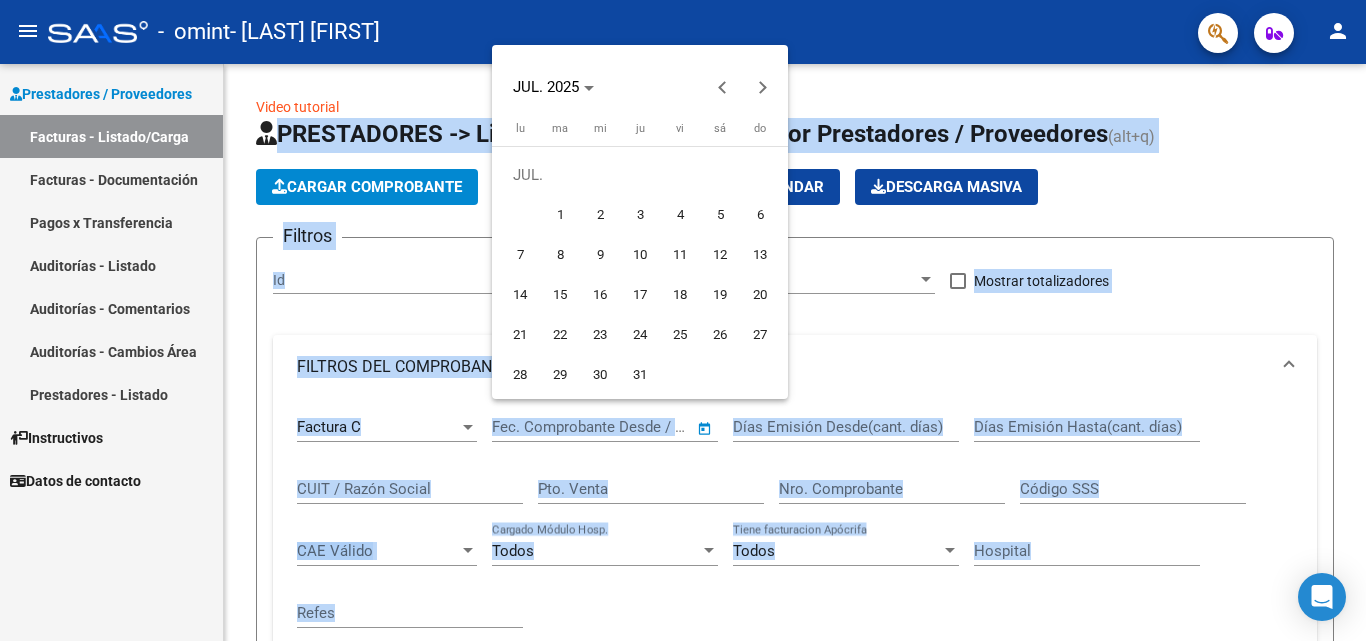 click on "1" at bounding box center [560, 215] 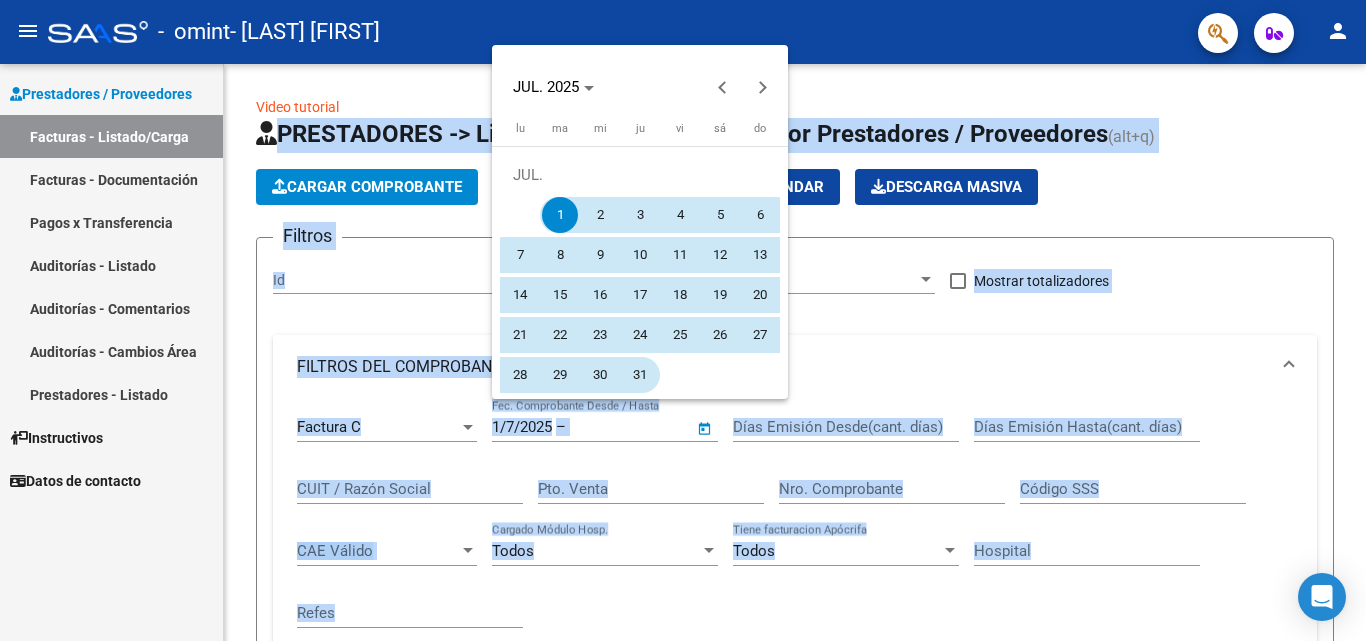 click on "31" at bounding box center [640, 375] 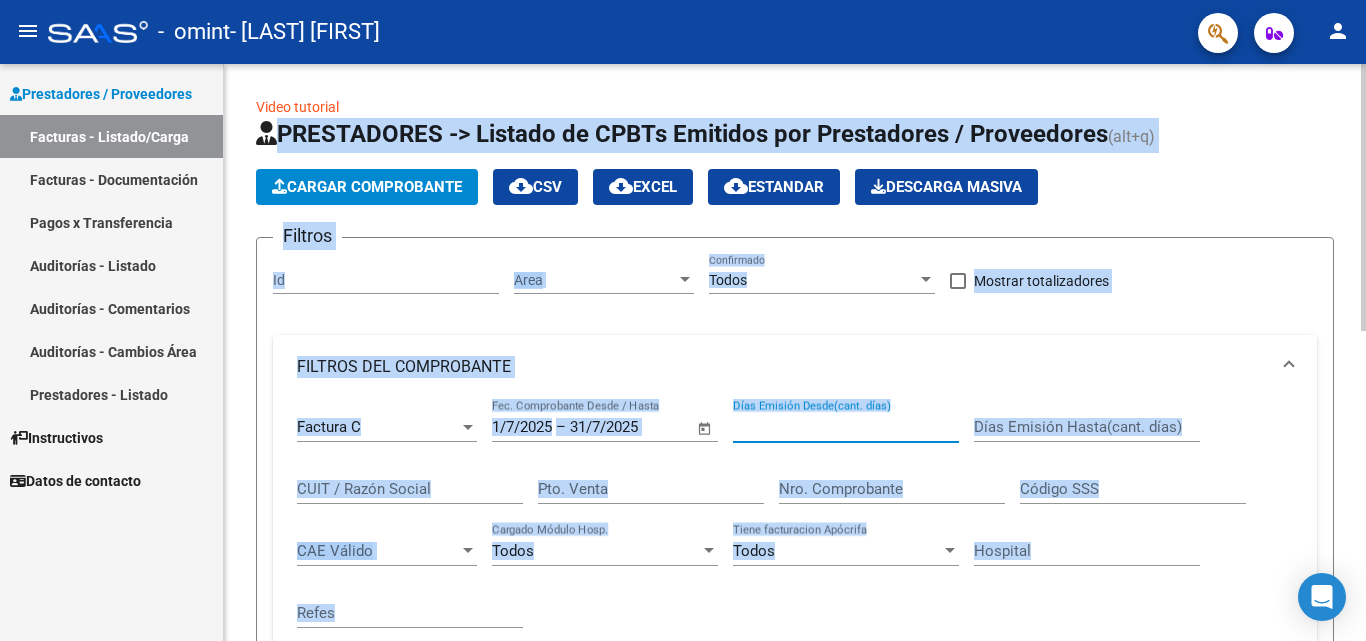 click on "Días Emisión Desde(cant. días)" at bounding box center (846, 427) 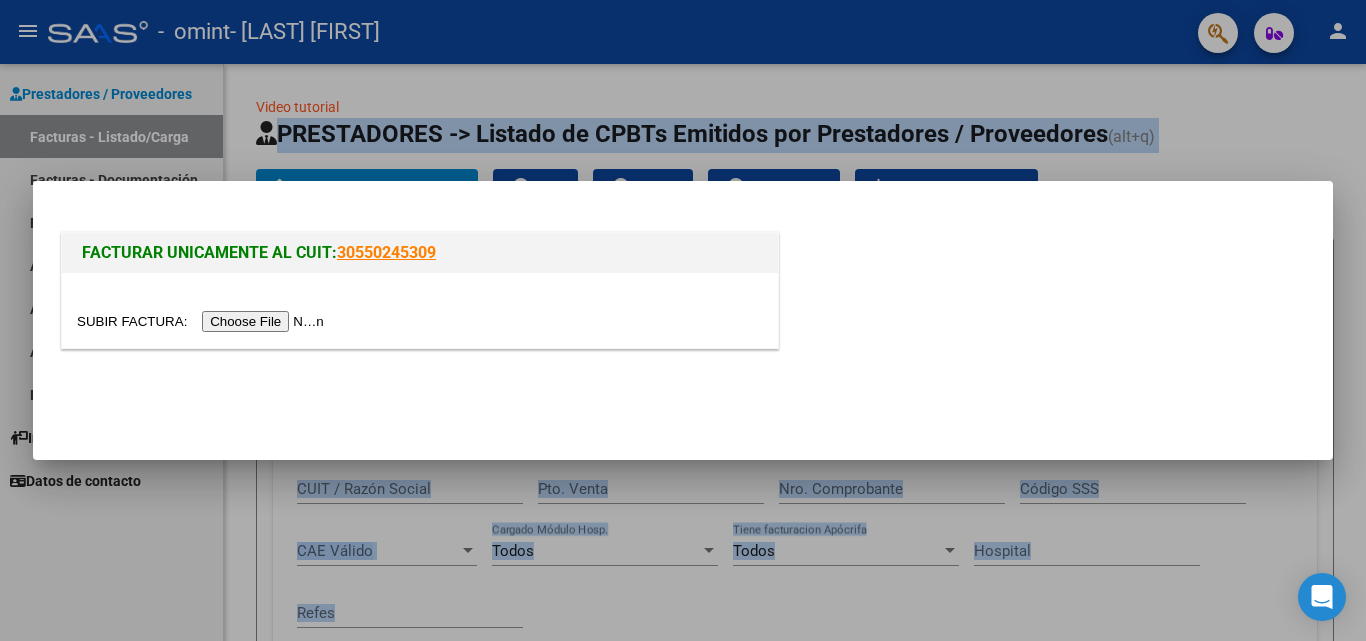 click at bounding box center [203, 321] 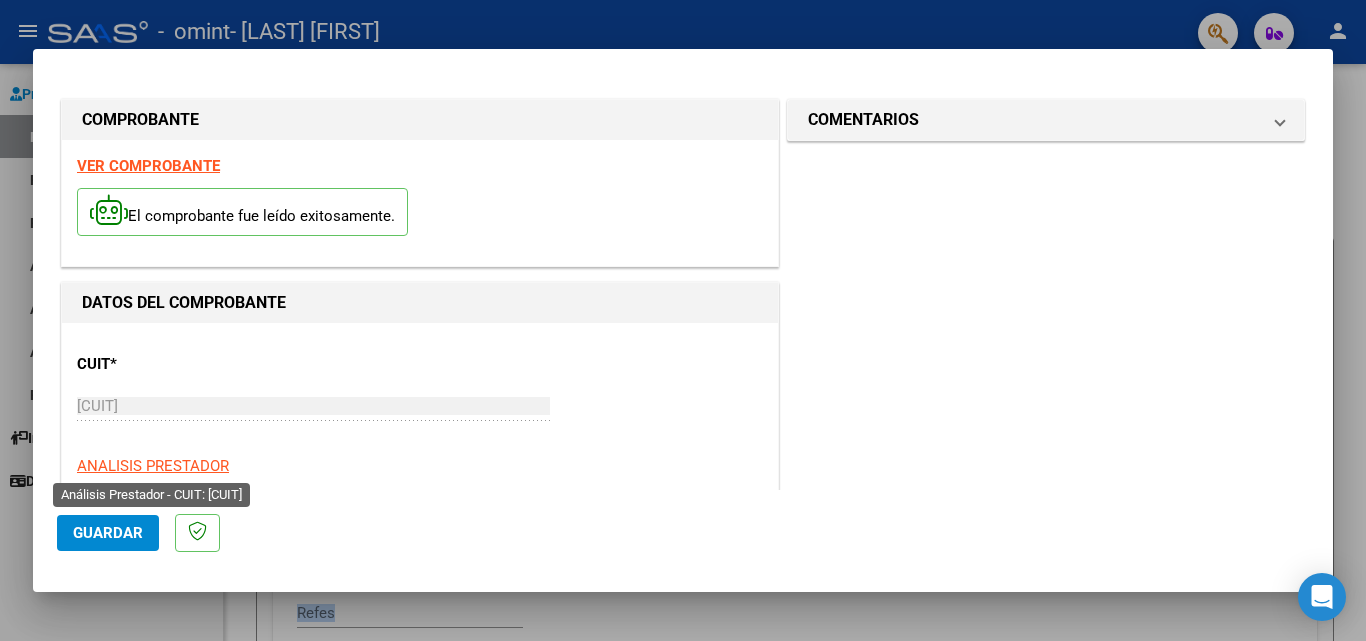 click on "ANALISIS PRESTADOR" at bounding box center (153, 466) 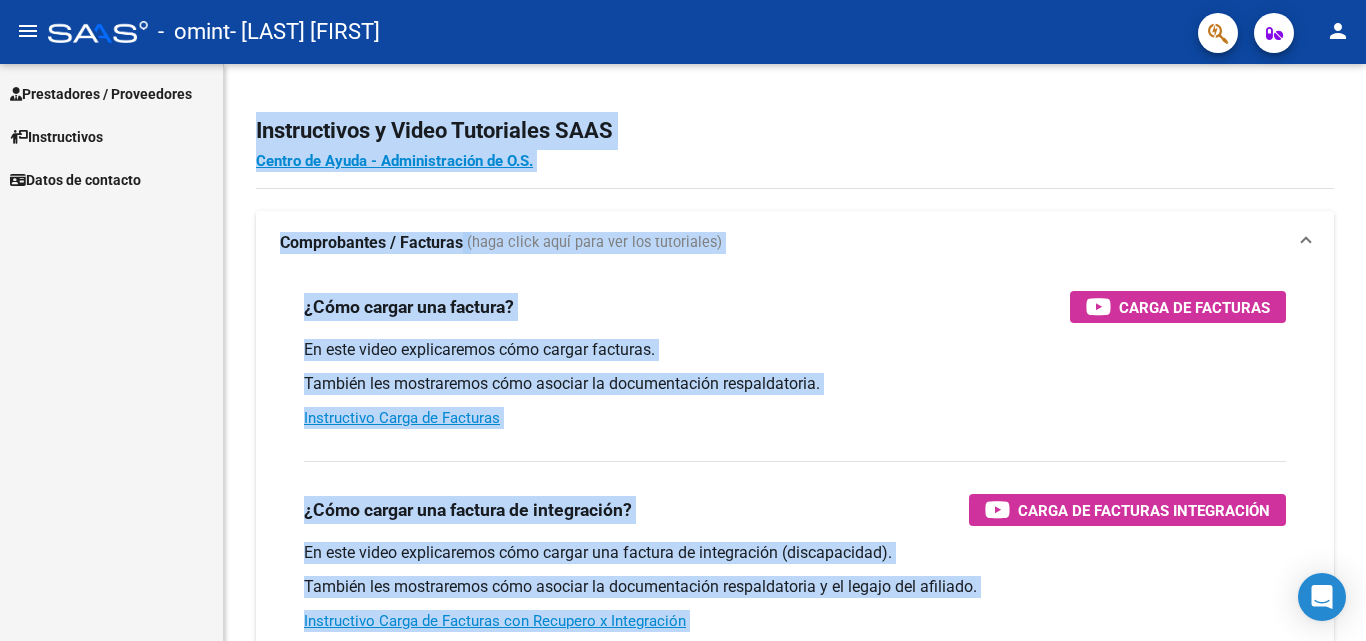 click on "Prestadores / Proveedores" at bounding box center (101, 94) 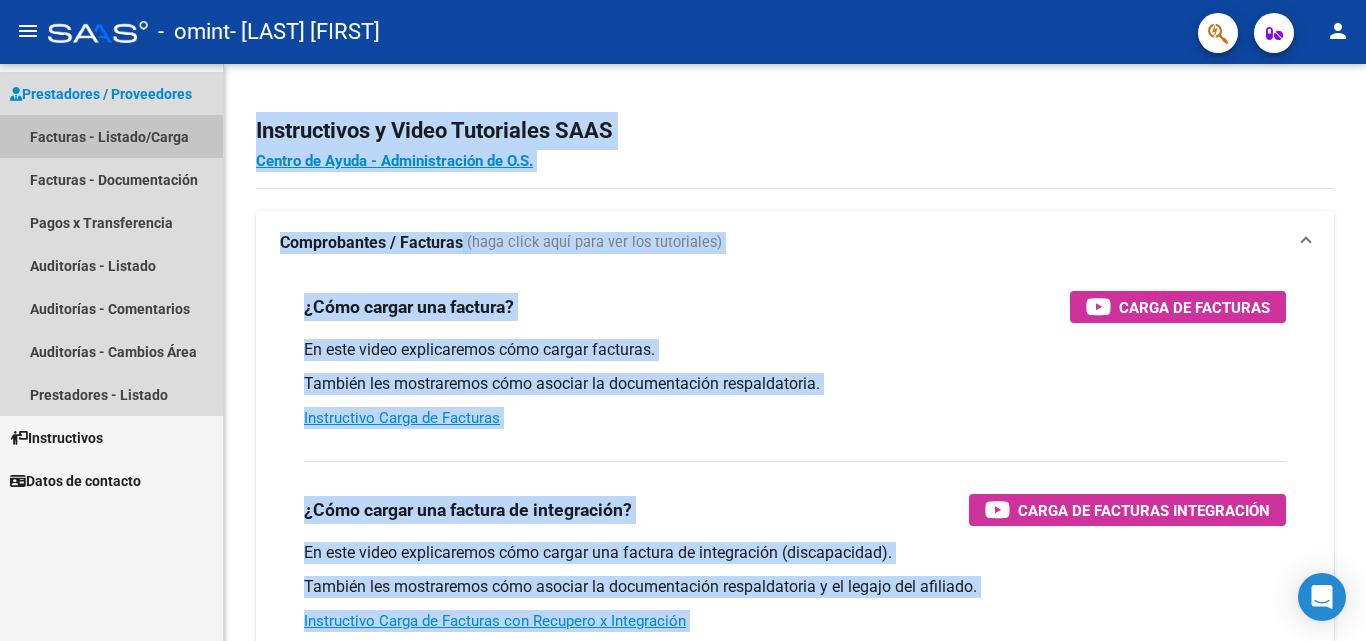 click on "Facturas - Listado/Carga" at bounding box center [111, 136] 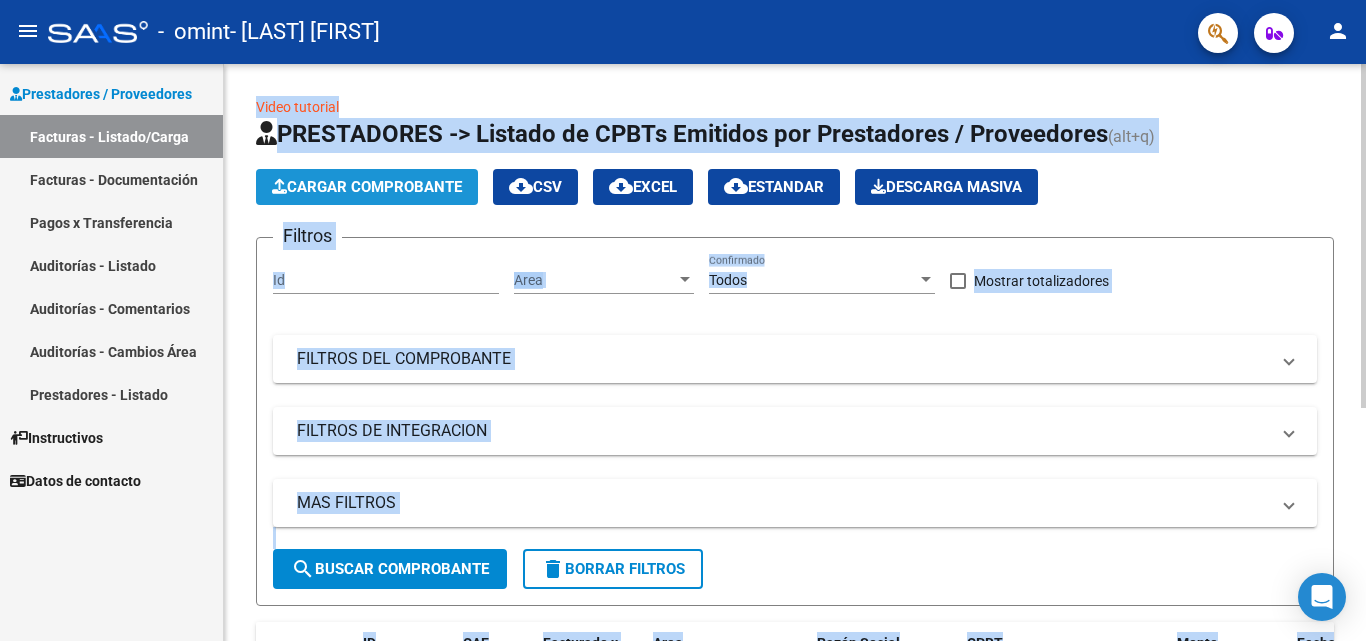 click on "Cargar Comprobante" 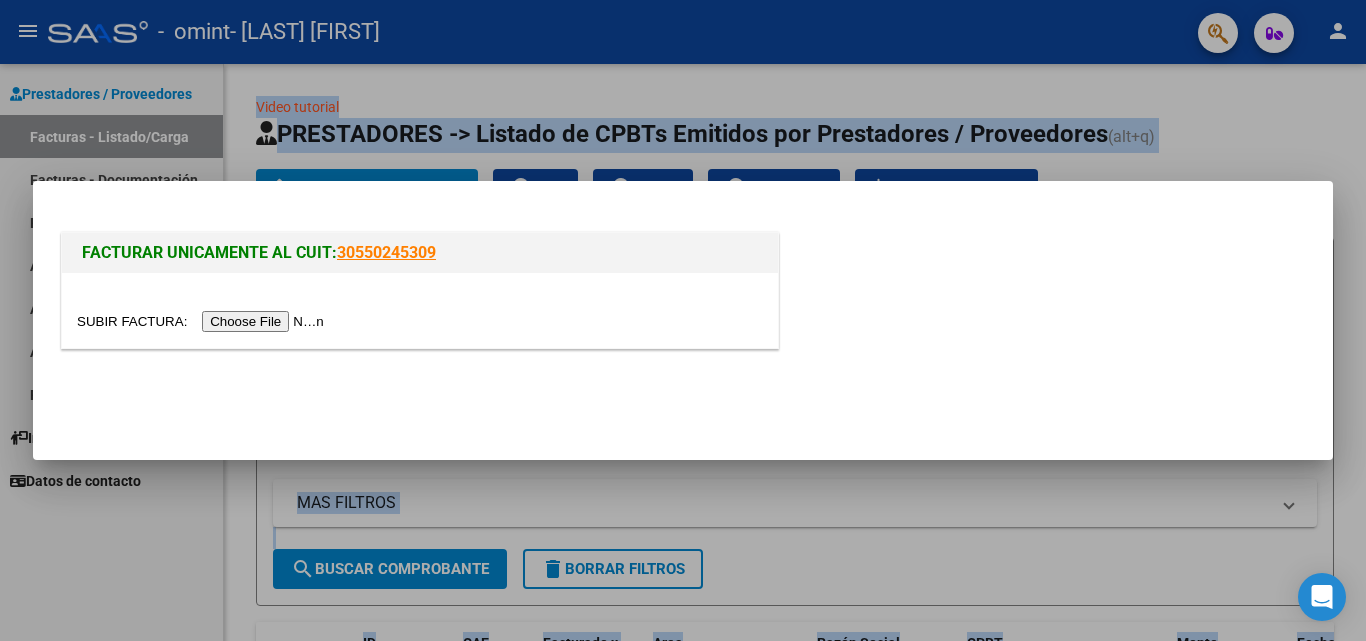 click at bounding box center (203, 321) 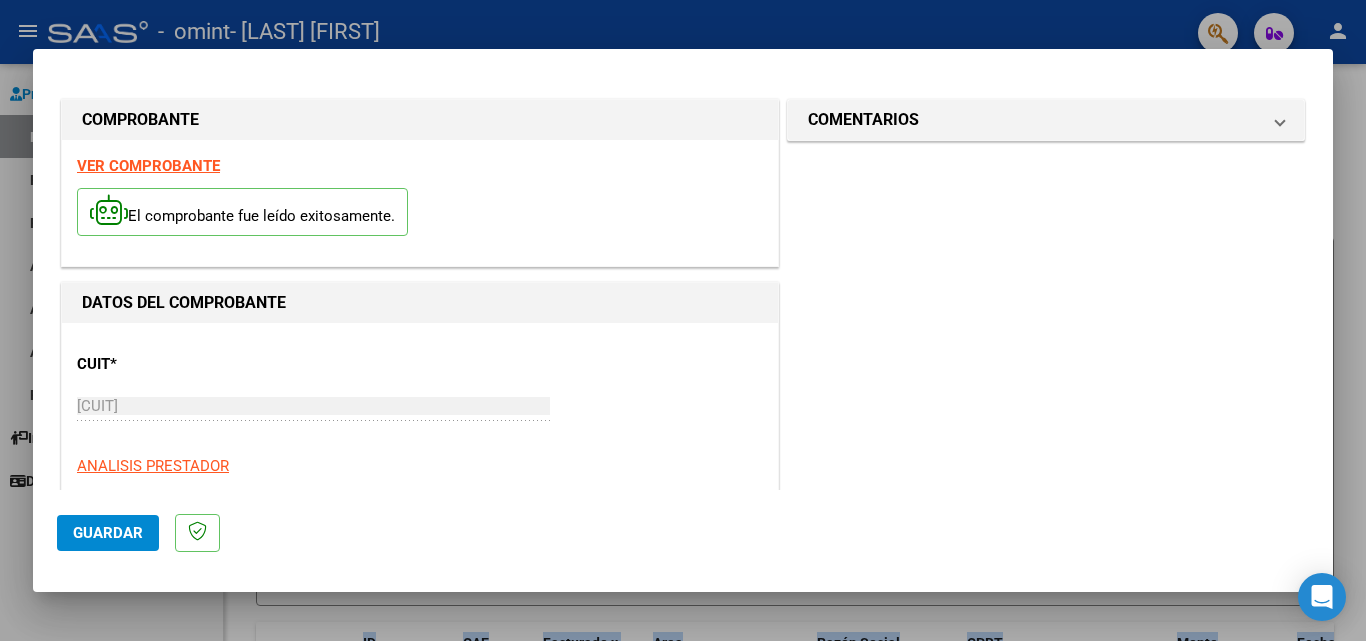 click on "Guardar" 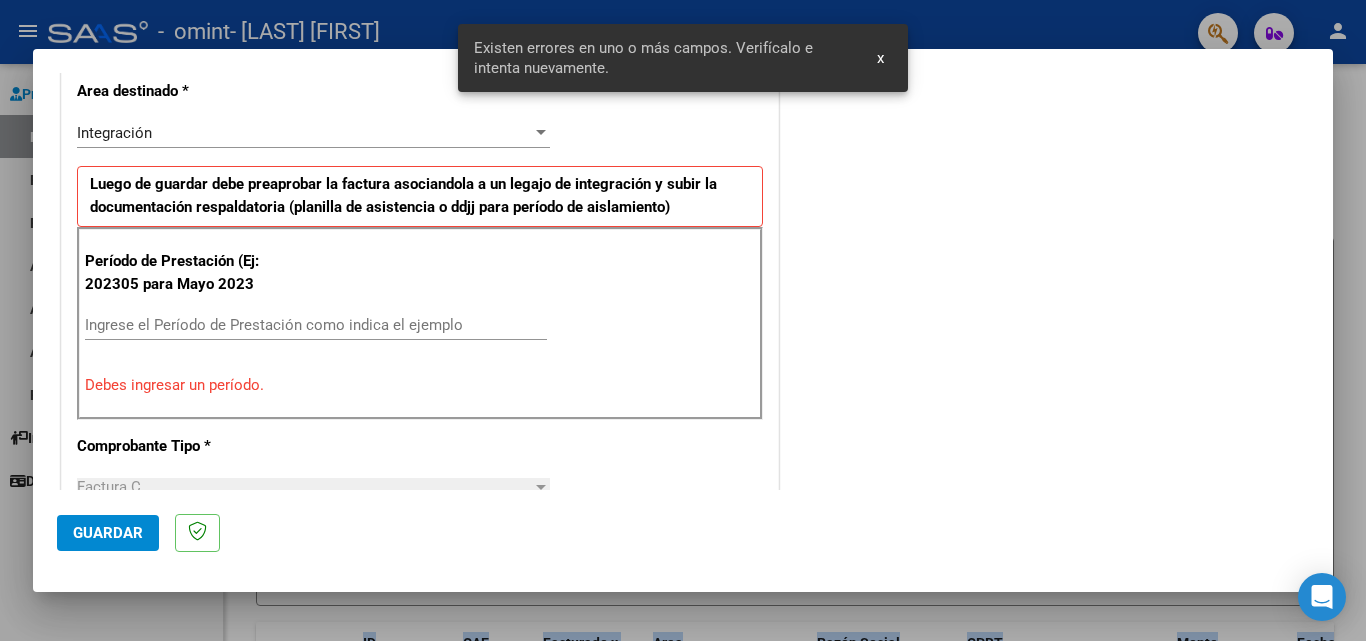 scroll, scrollTop: 451, scrollLeft: 0, axis: vertical 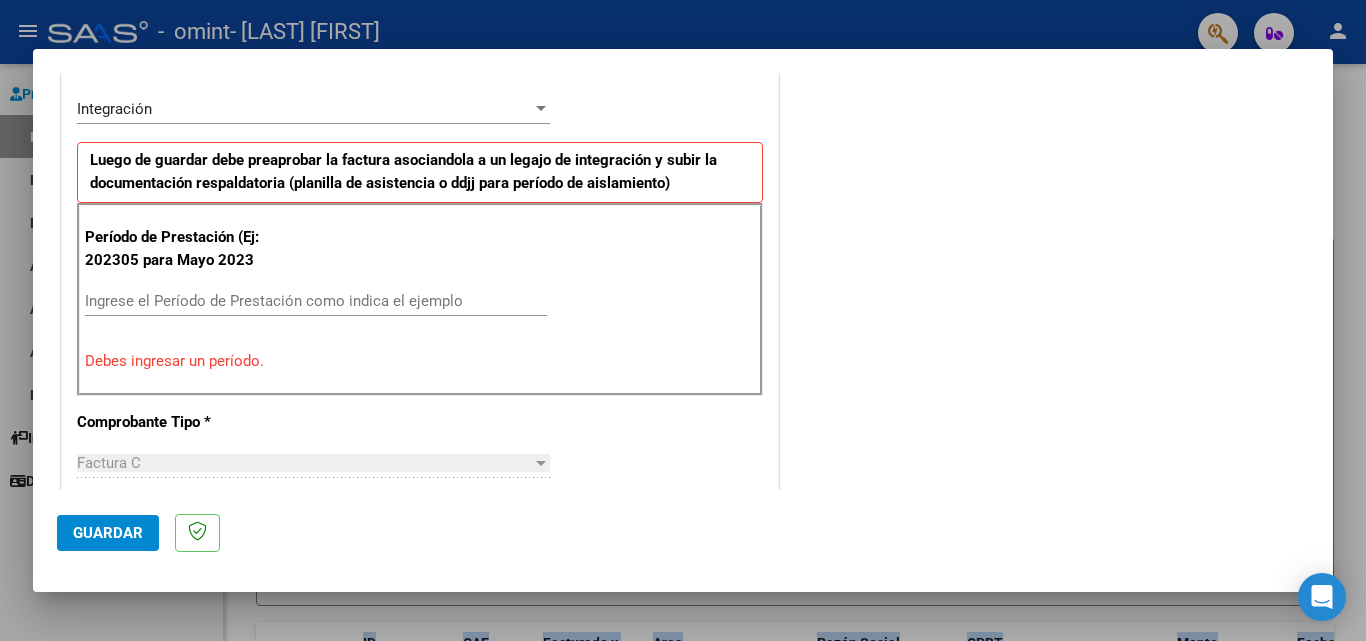 type 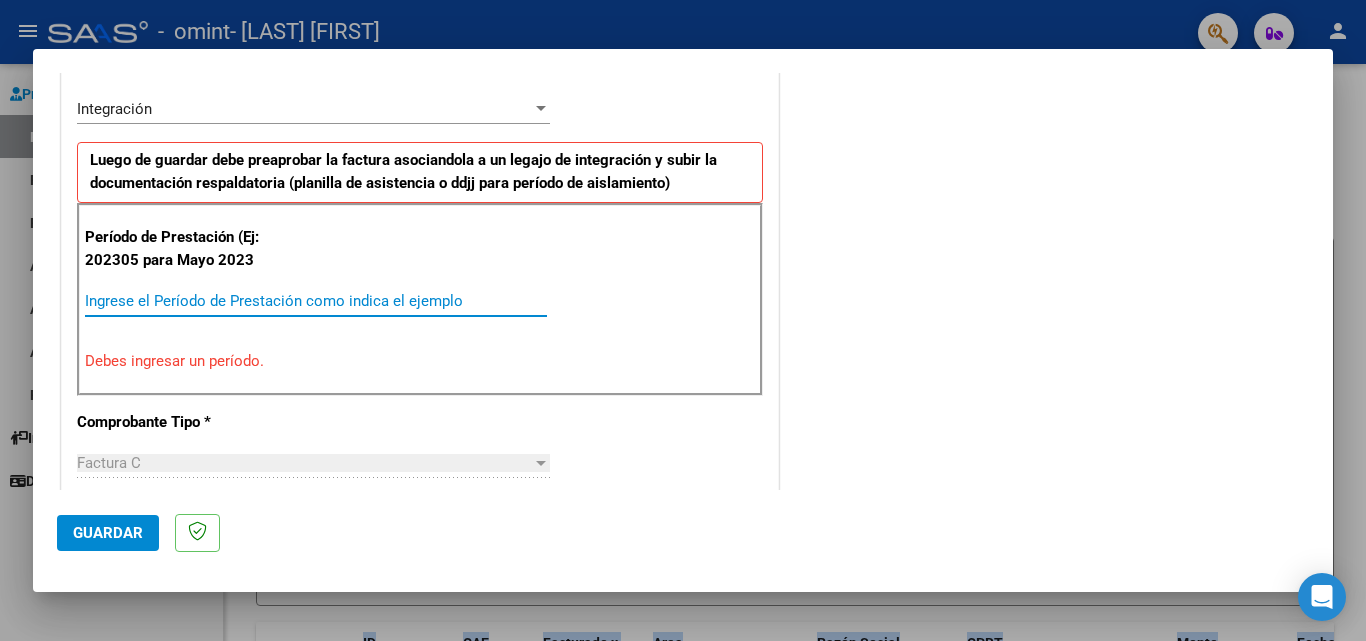 click on "Ingrese el Período de Prestación como indica el ejemplo" at bounding box center (316, 301) 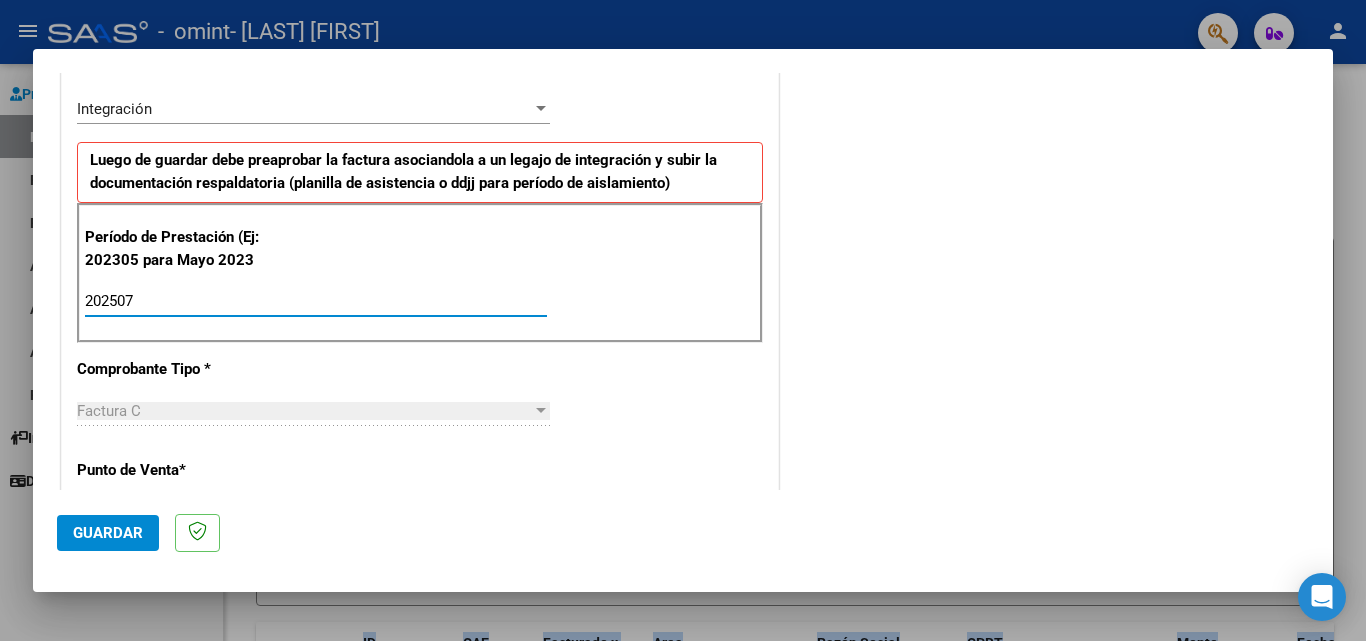 type on "202507" 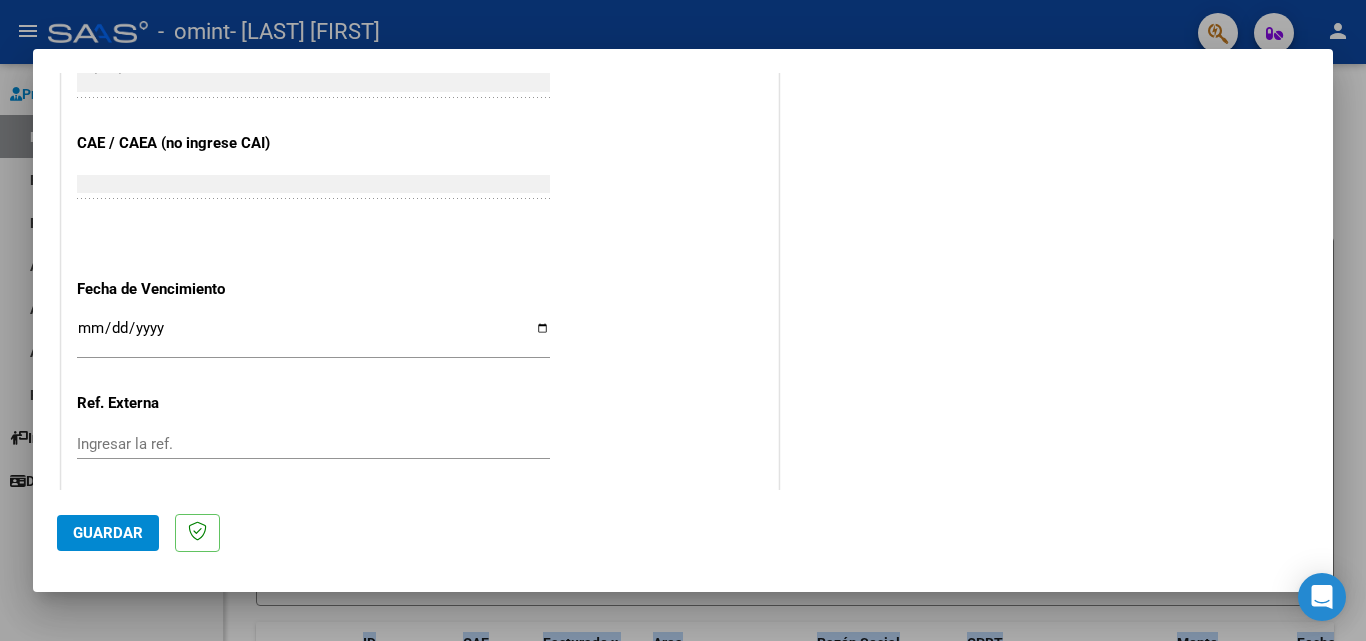 scroll, scrollTop: 1250, scrollLeft: 0, axis: vertical 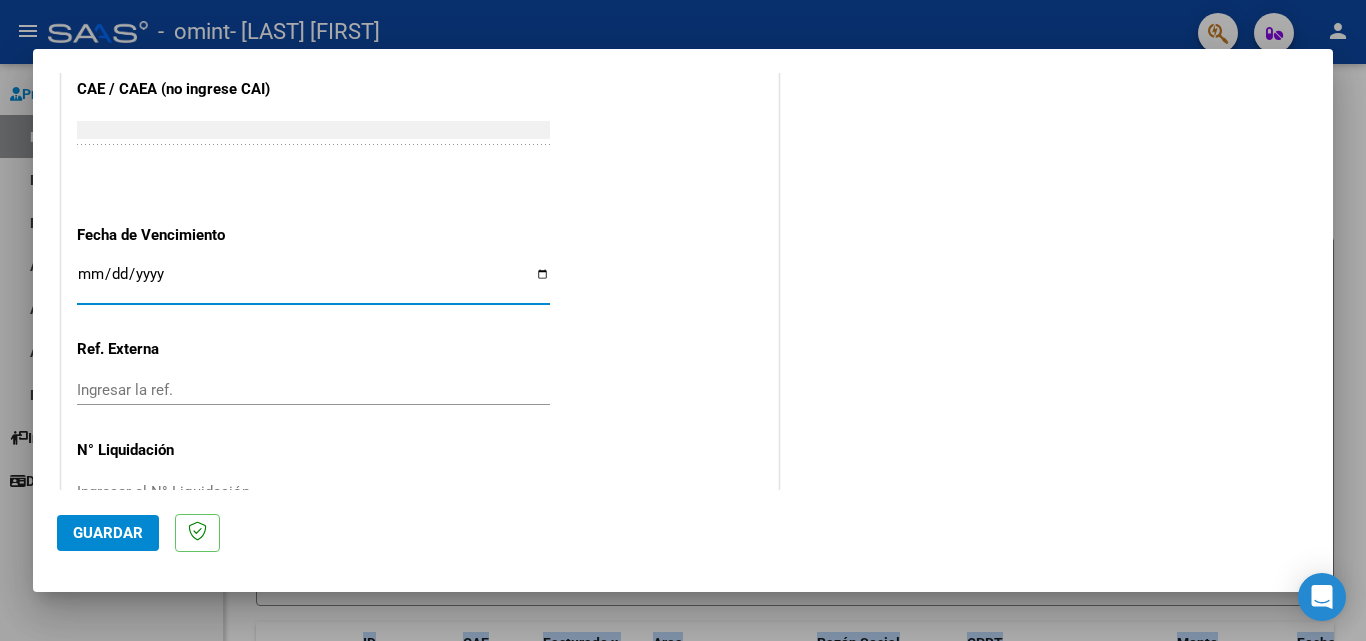 click on "Ingresar la fecha" at bounding box center [313, 282] 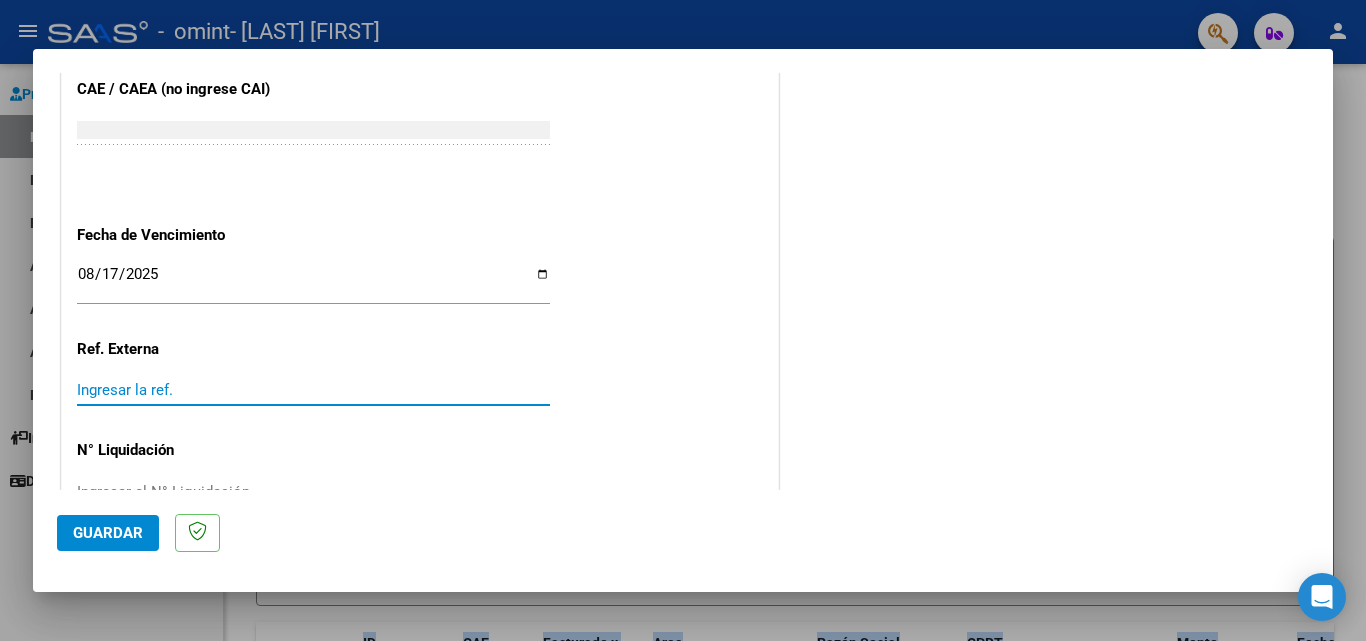 click on "Ingresar la ref." at bounding box center (313, 390) 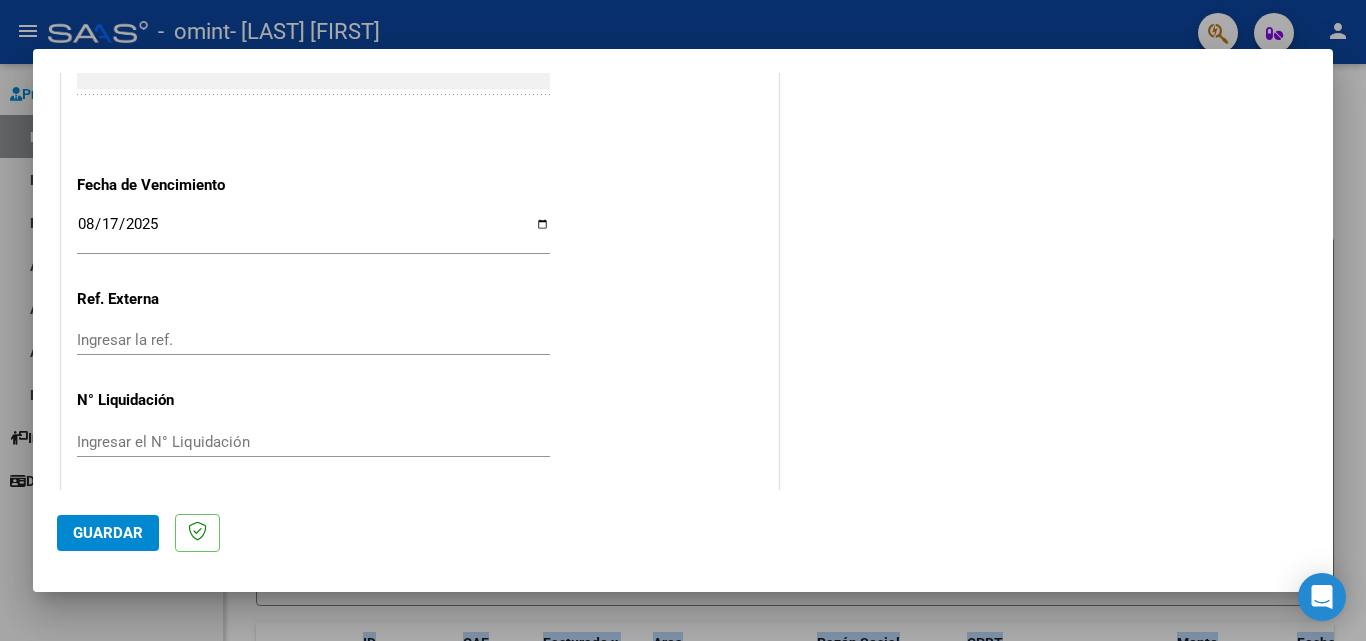 scroll, scrollTop: 1305, scrollLeft: 0, axis: vertical 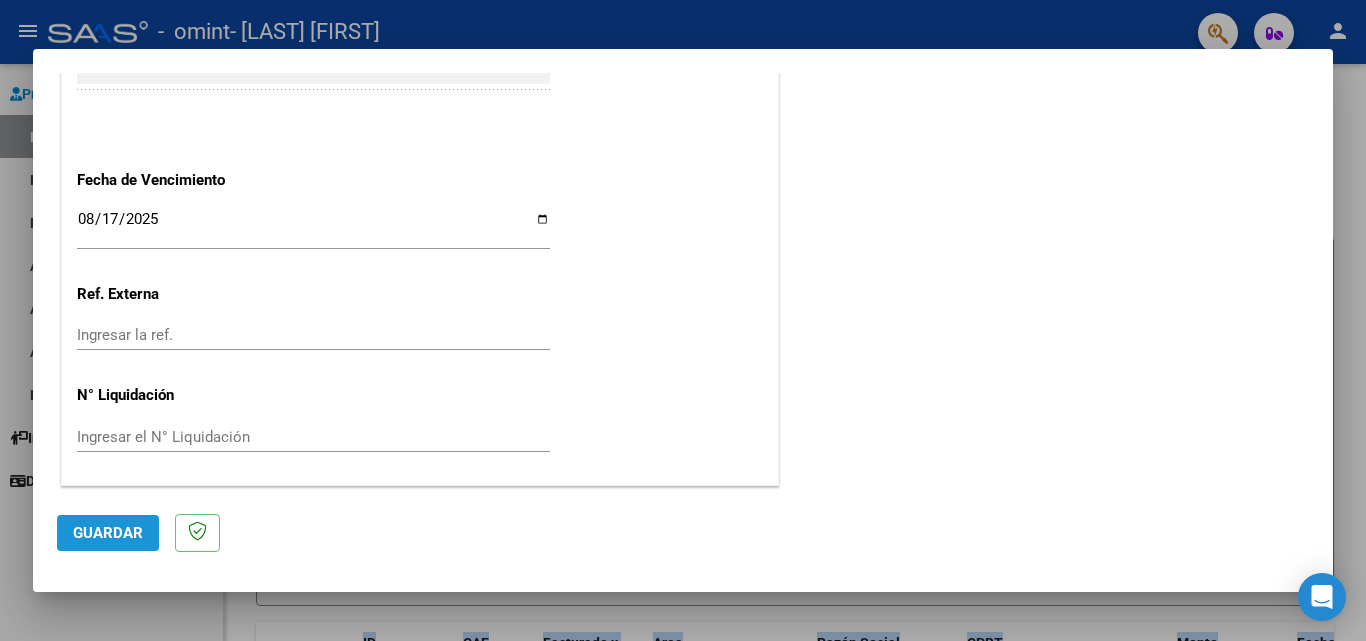 click on "Guardar" 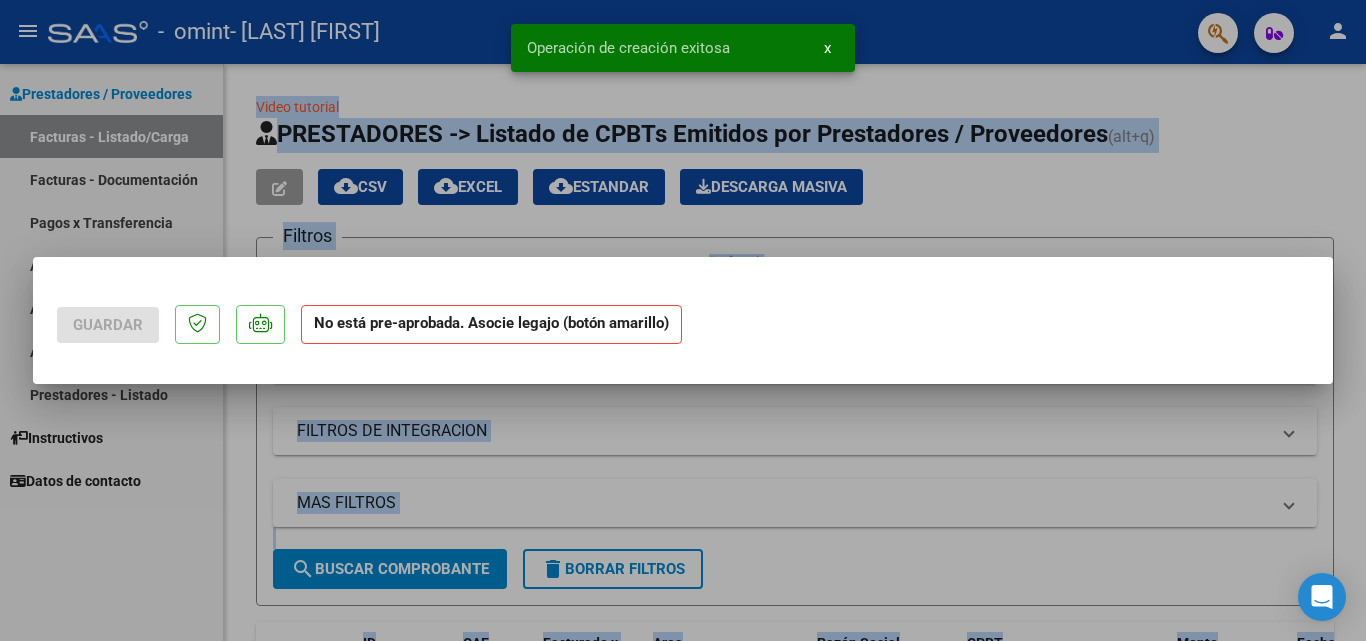 scroll, scrollTop: 0, scrollLeft: 0, axis: both 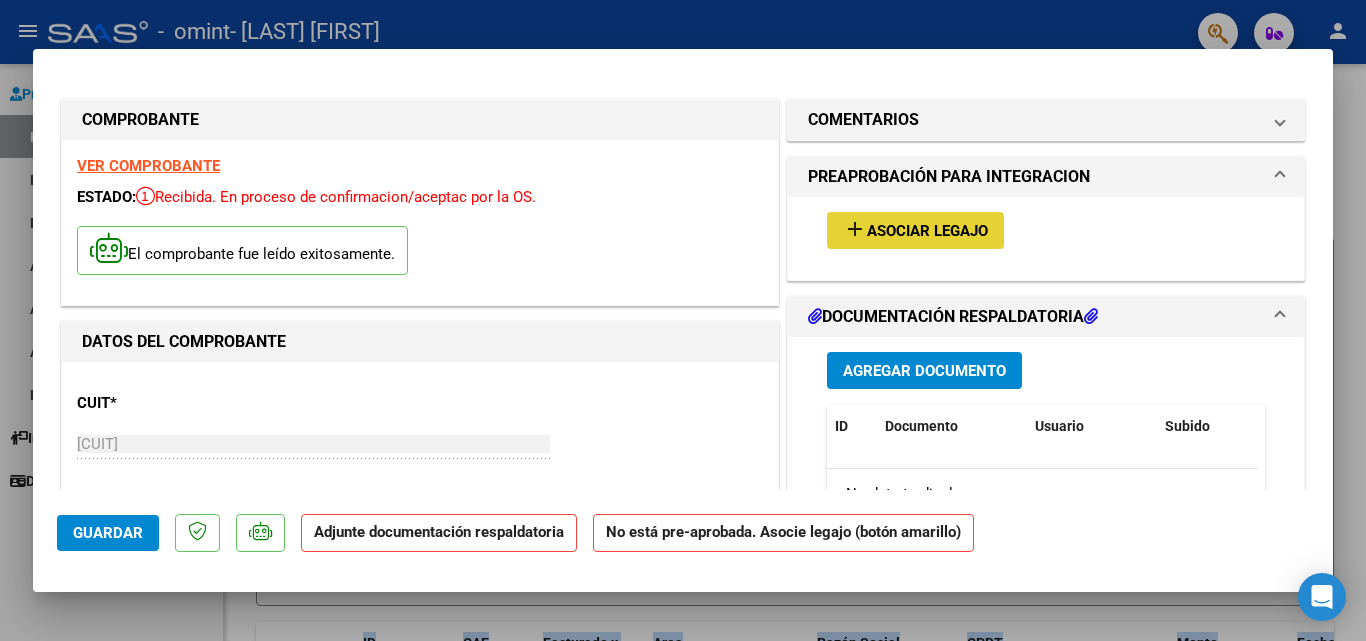 click on "Asociar Legajo" at bounding box center [927, 231] 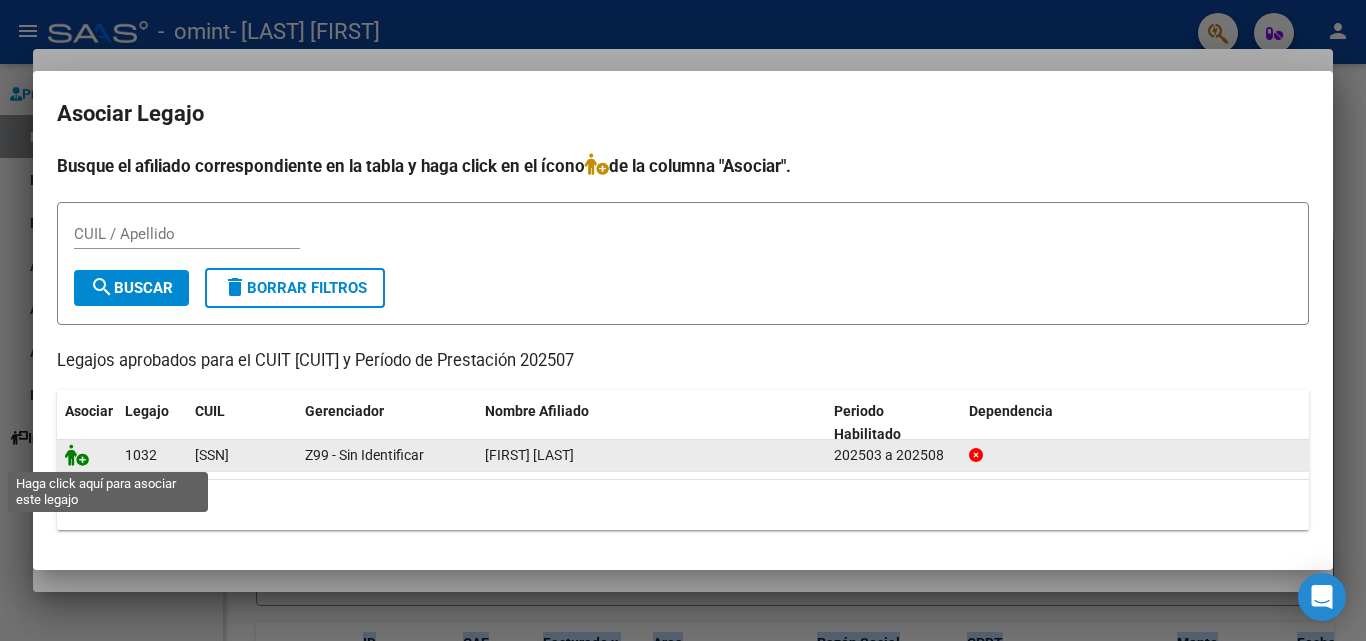 click 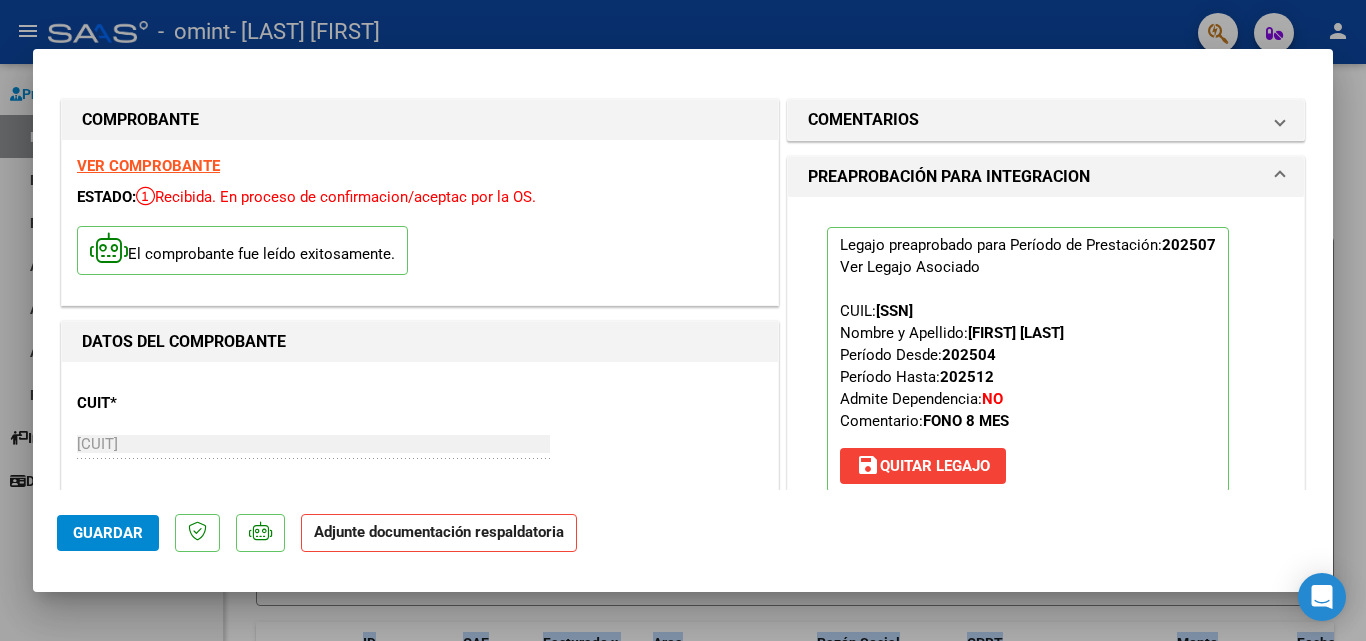 click on "Adjunte documentación respaldatoria" 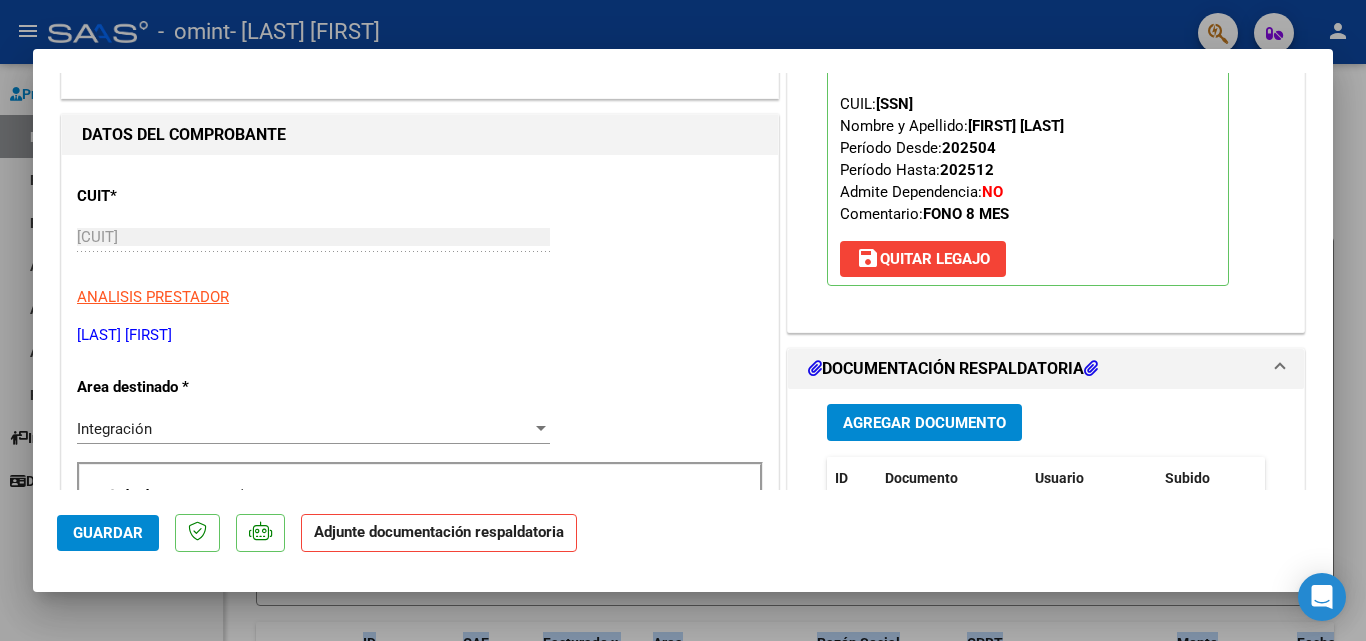 scroll, scrollTop: 249, scrollLeft: 0, axis: vertical 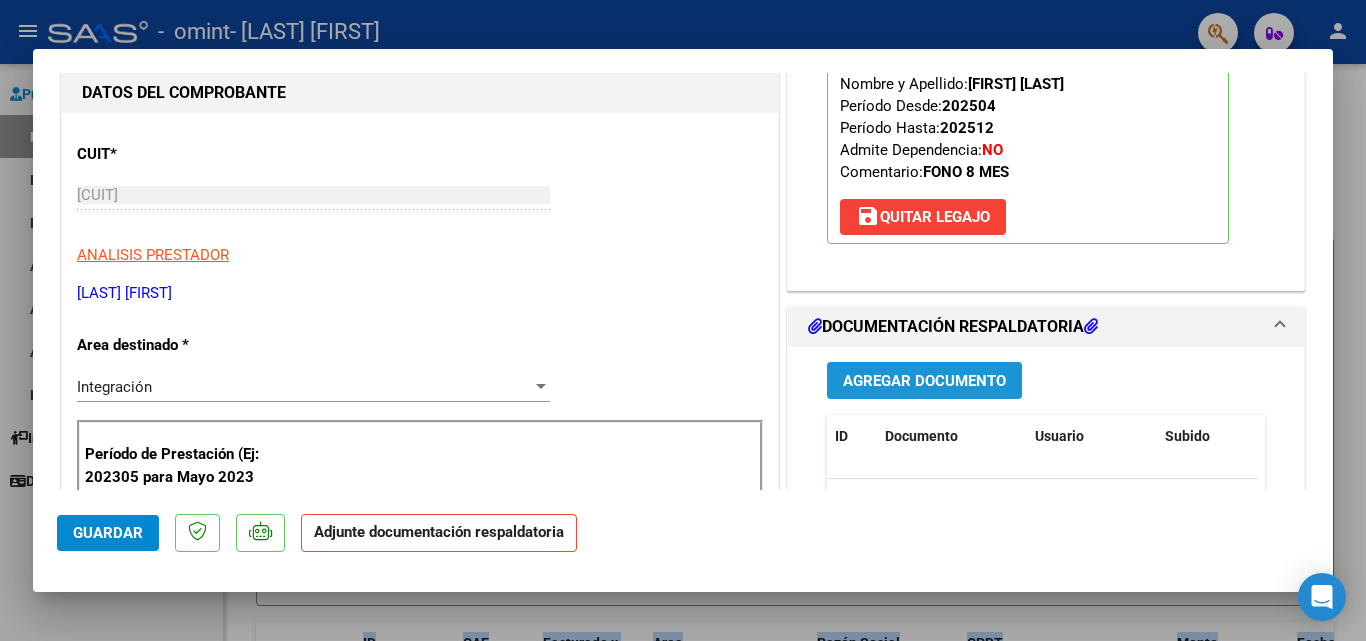 click on "Agregar Documento" at bounding box center [924, 381] 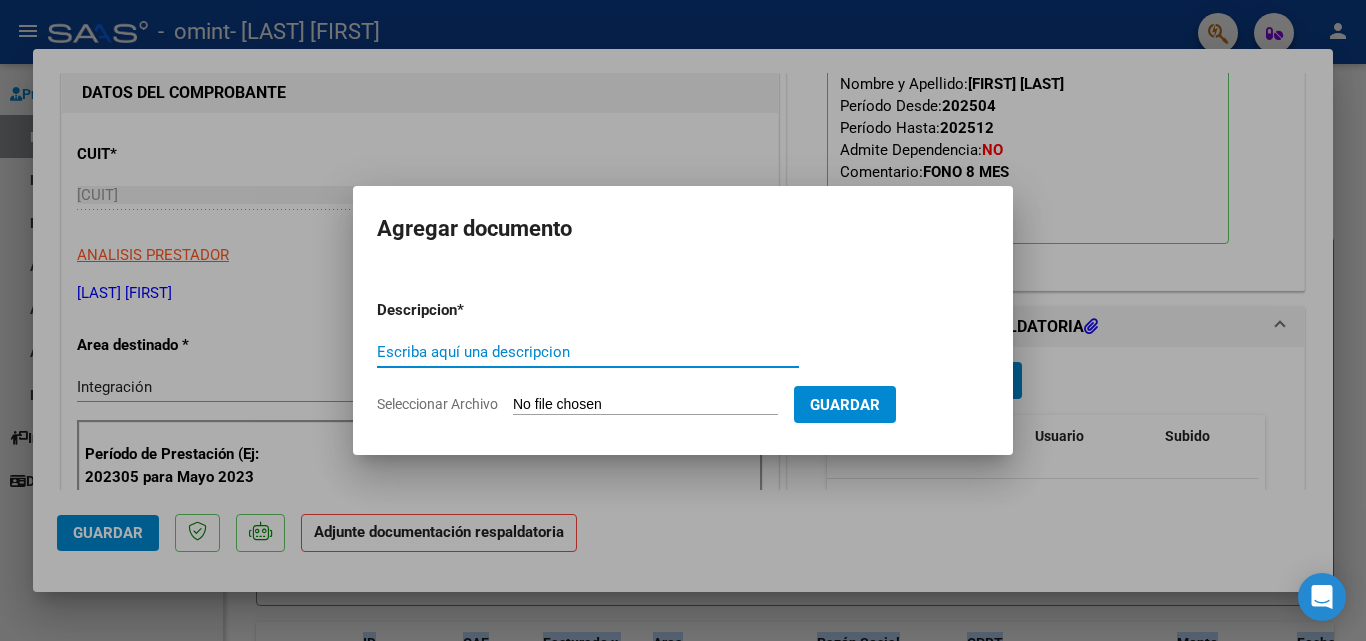 type on "a" 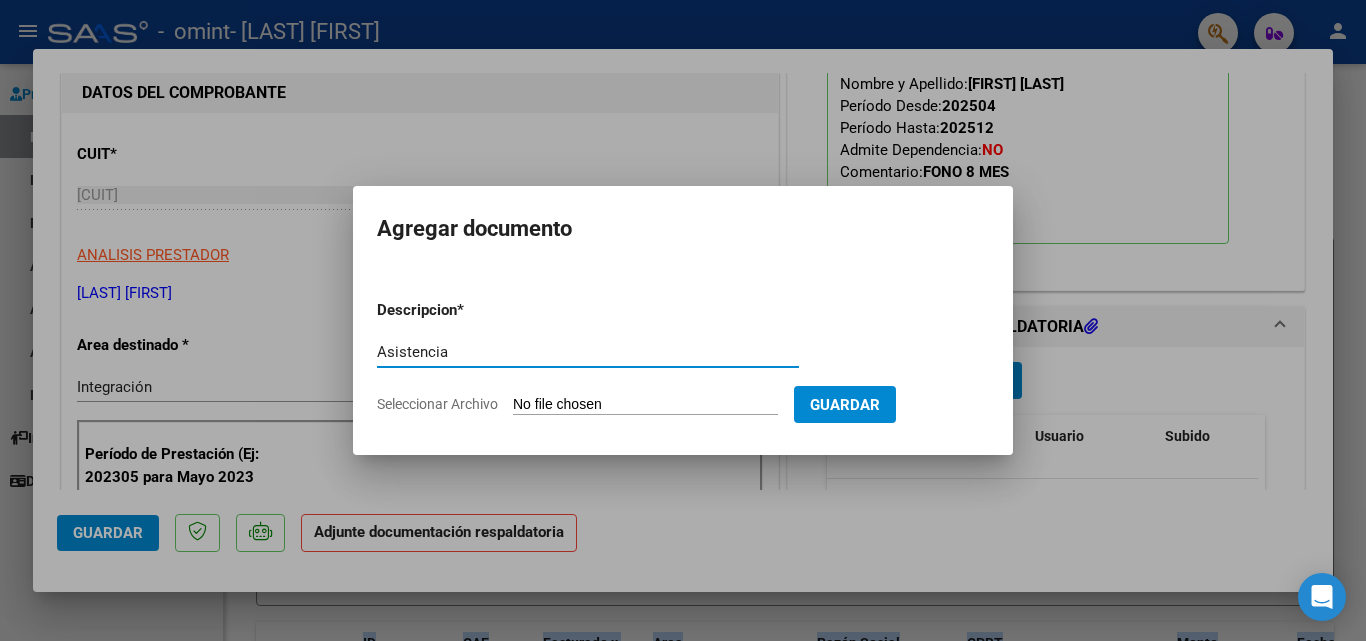 type on "Asistencia" 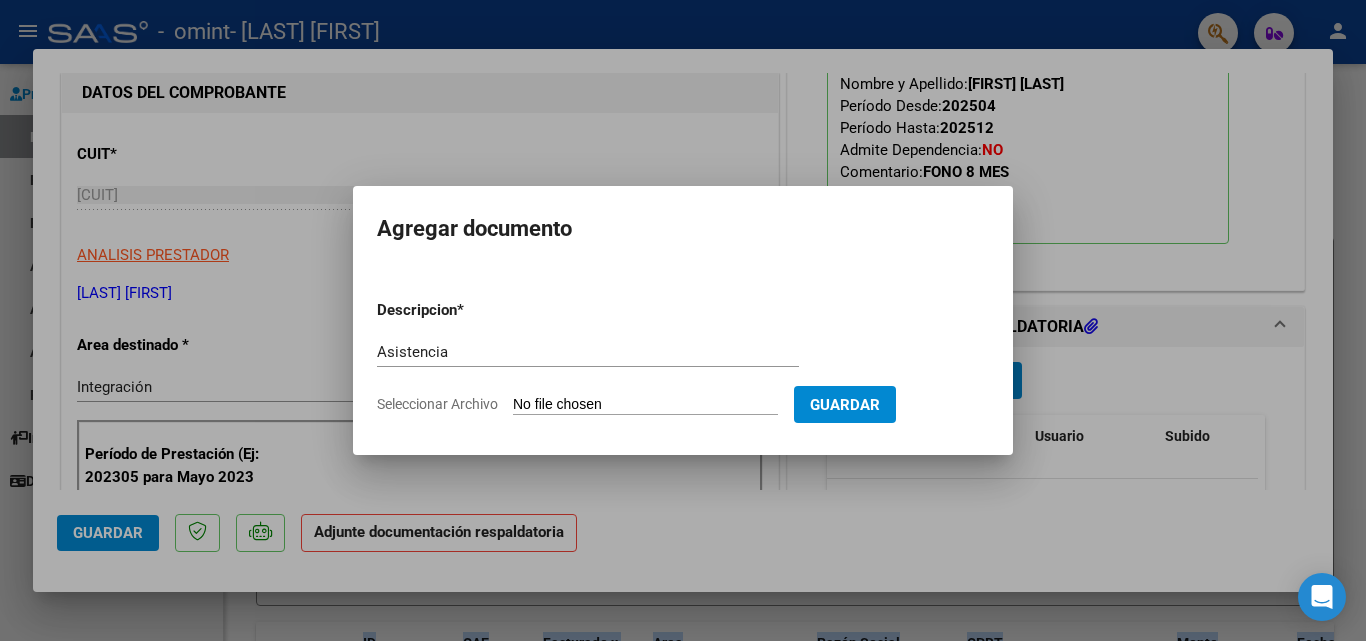 type on "C:\fakepath\Pereyra asistencia julio 2025.pdf" 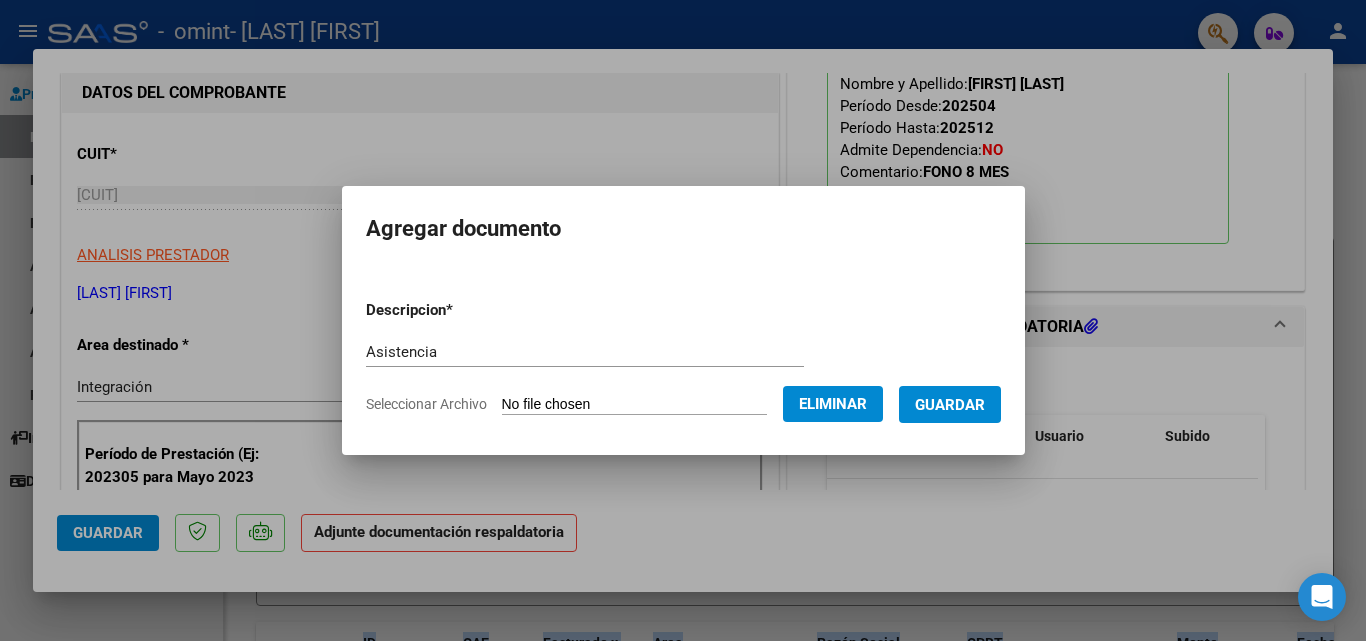 click on "Guardar" at bounding box center (950, 405) 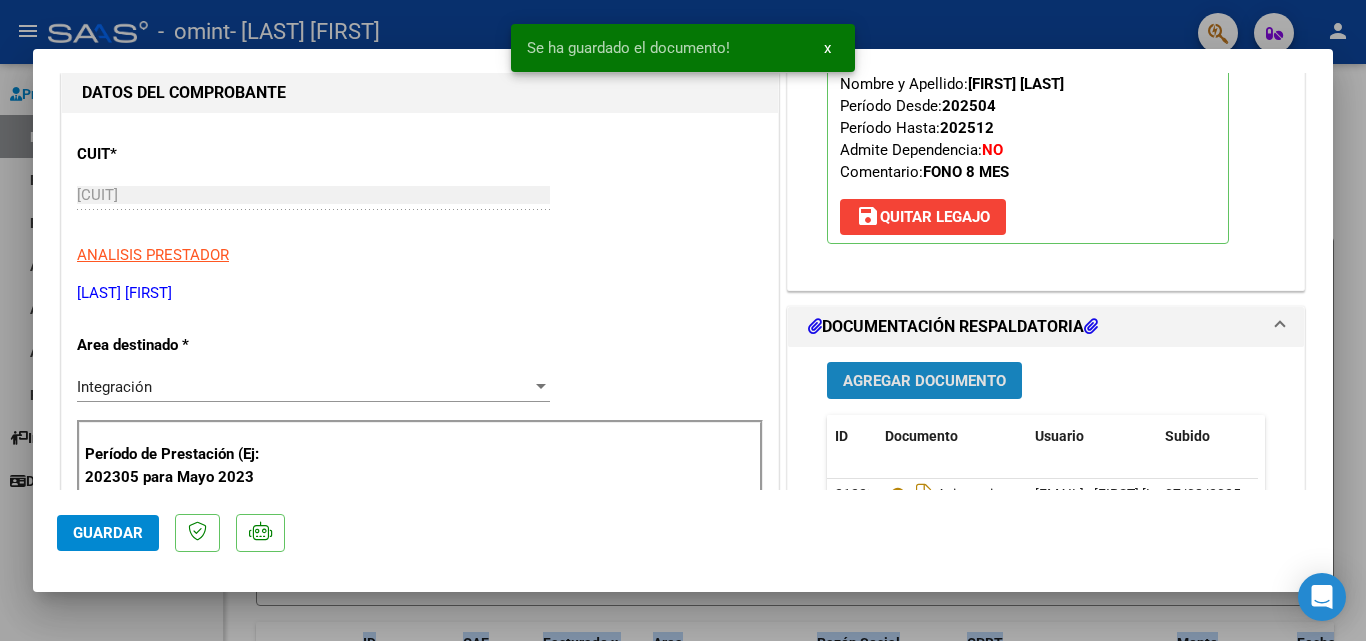 click on "Agregar Documento" at bounding box center [924, 381] 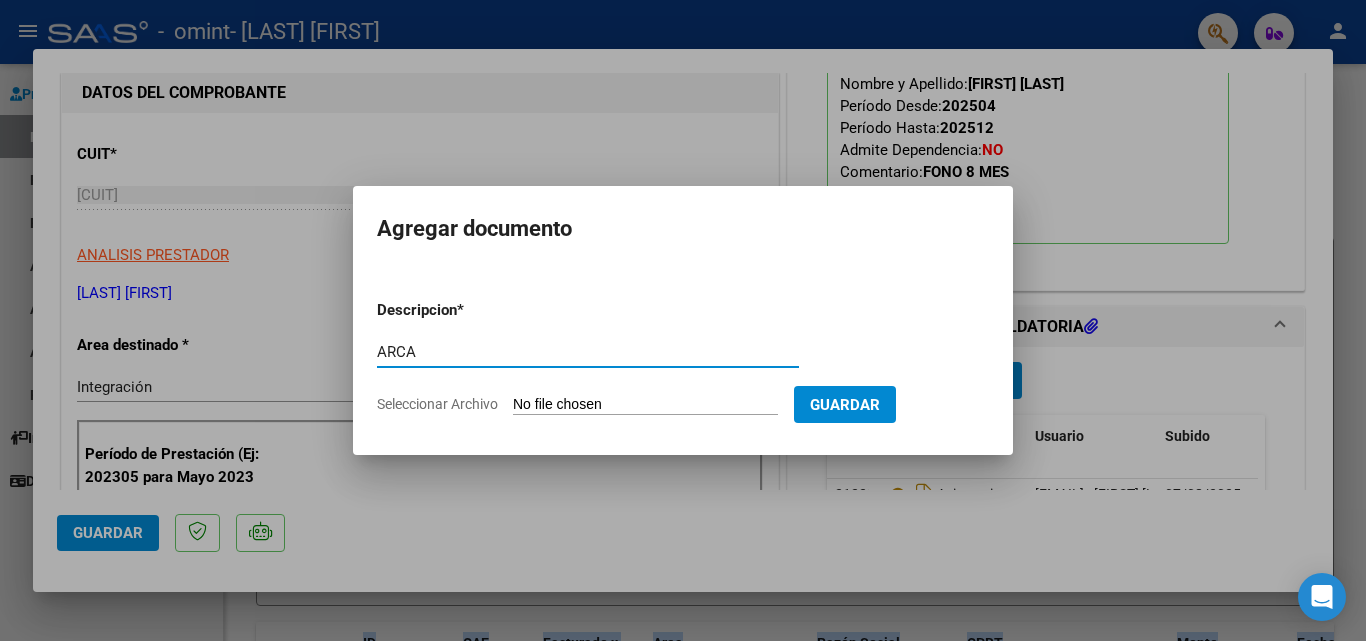type on "ARCA" 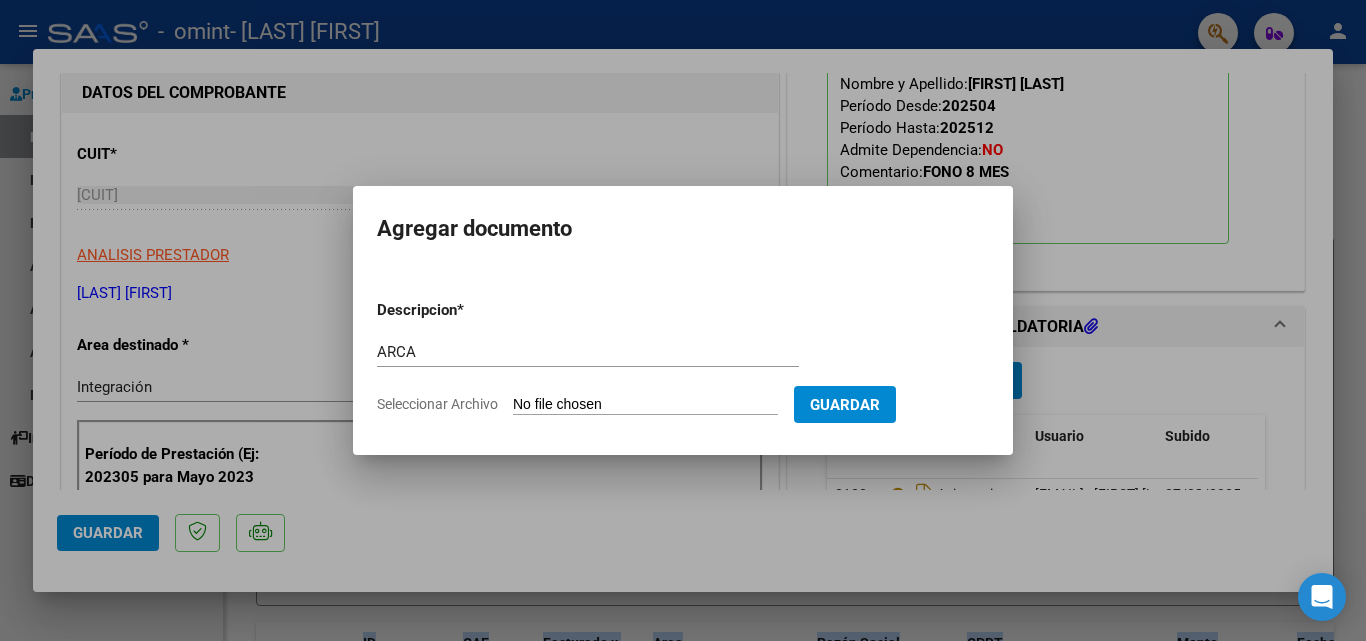 type on "C:\fakepath\Afip 08.pdf" 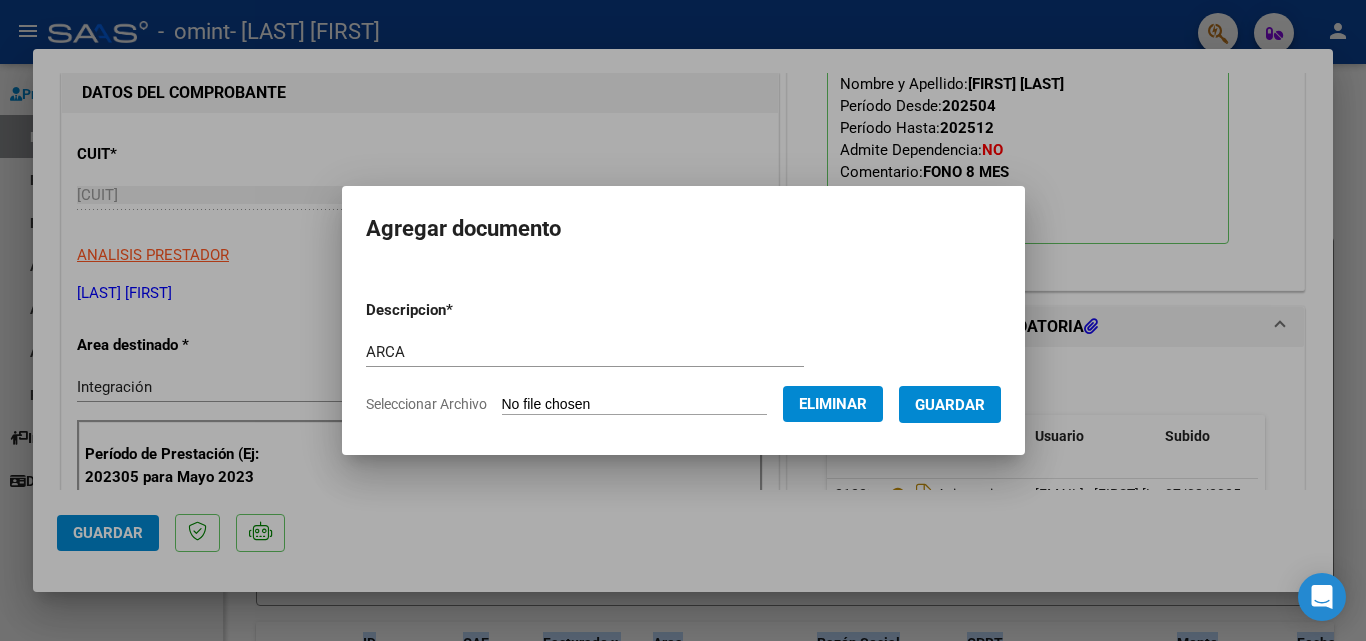 click on "Guardar" at bounding box center (950, 405) 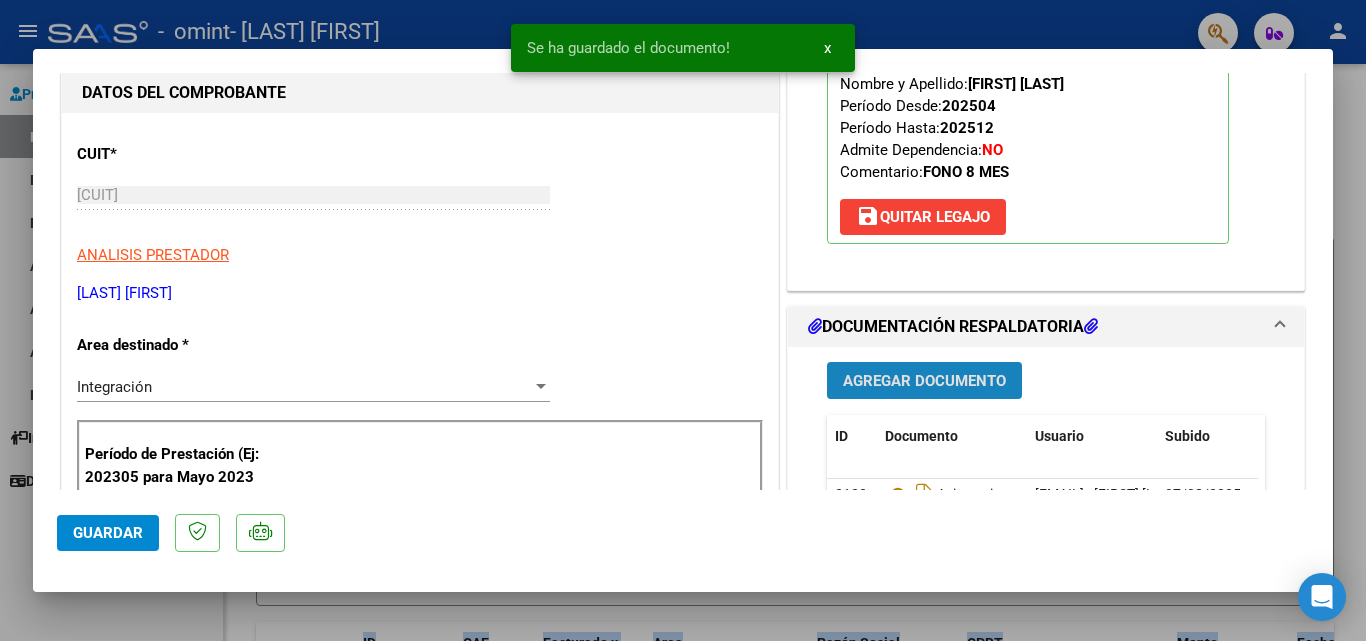 click on "Agregar Documento" at bounding box center (924, 381) 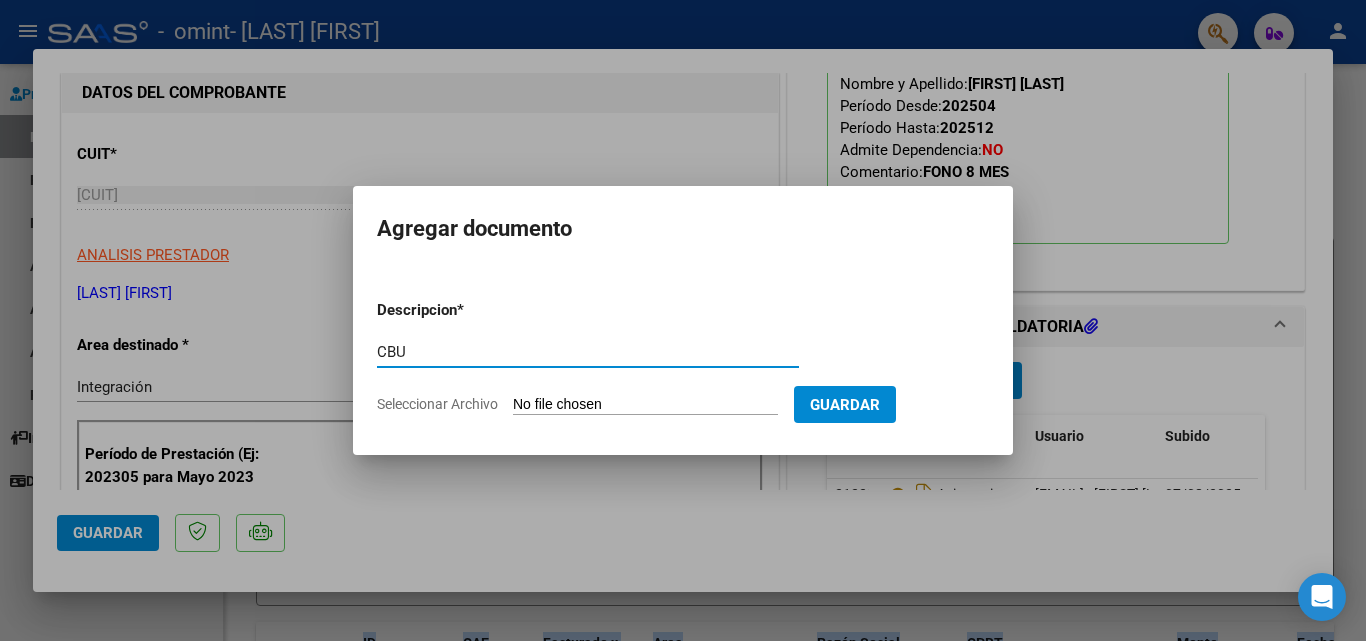 type on "CBU" 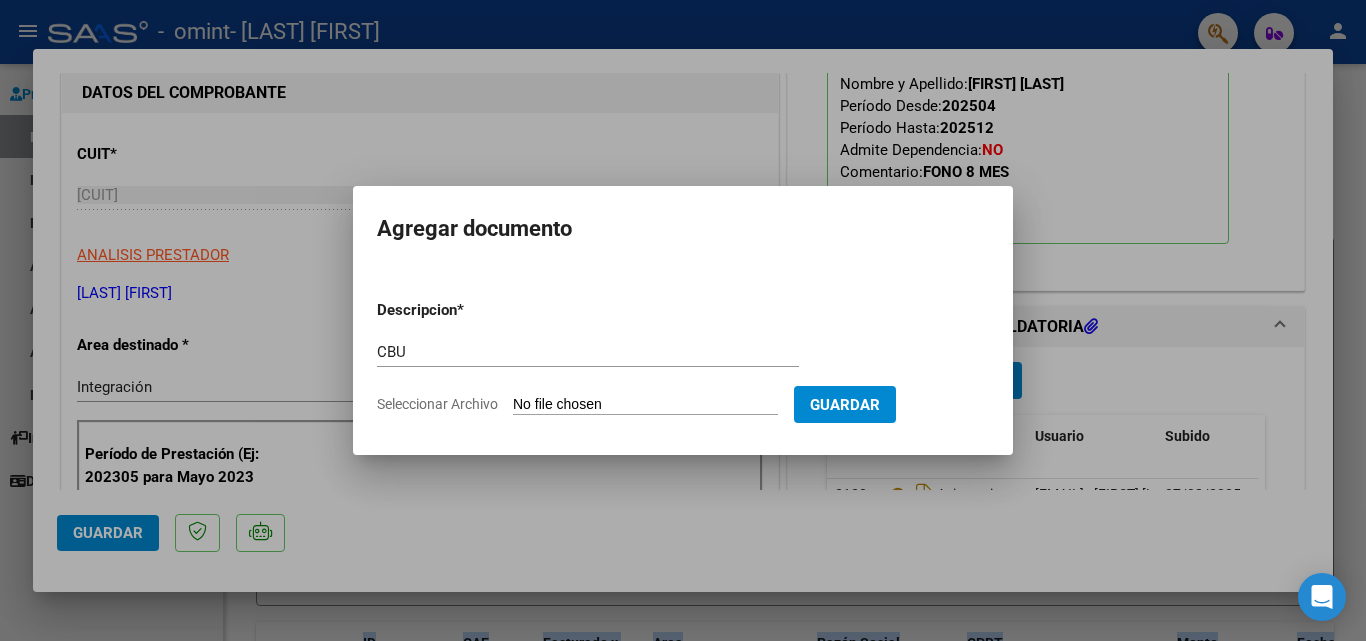 click on "Seleccionar Archivo" 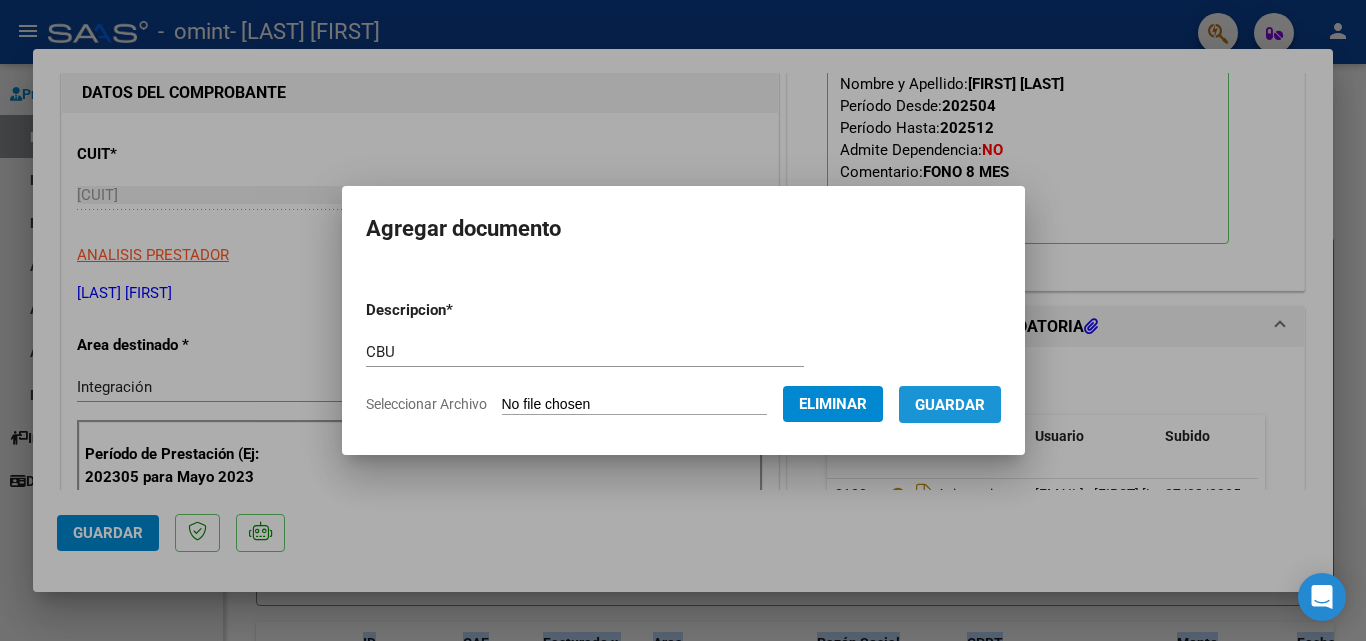 click on "Guardar" at bounding box center (950, 405) 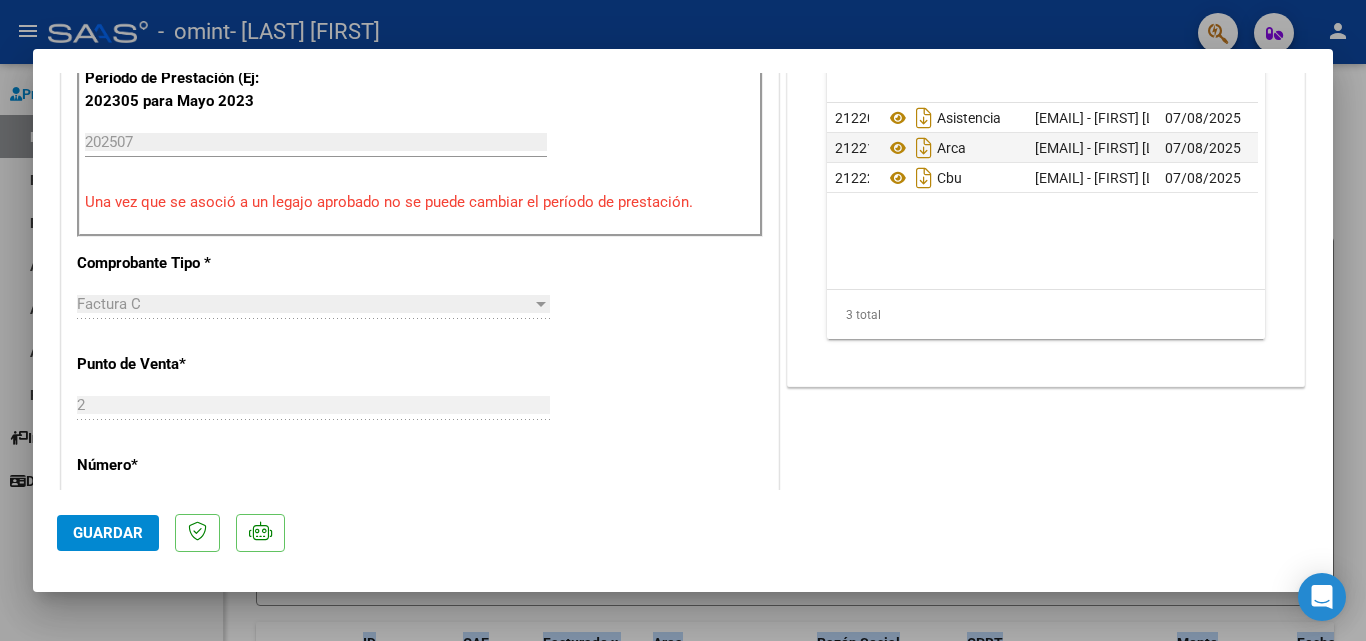 scroll, scrollTop: 654, scrollLeft: 0, axis: vertical 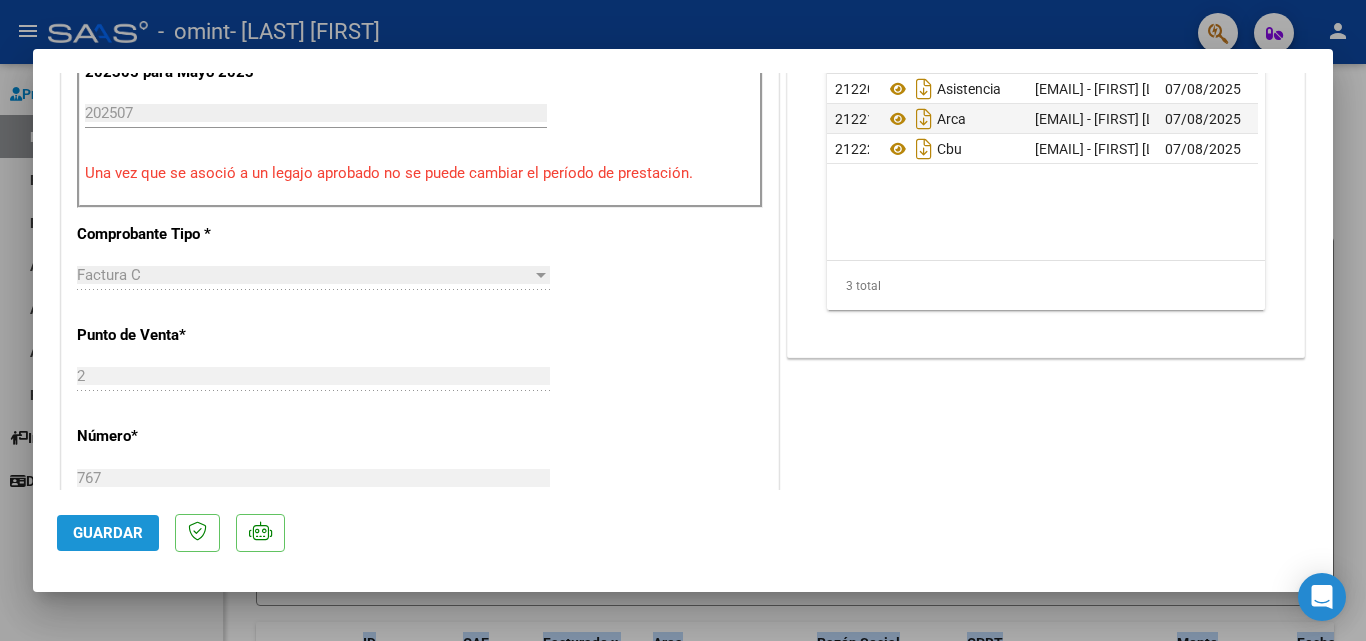 click on "Guardar" 